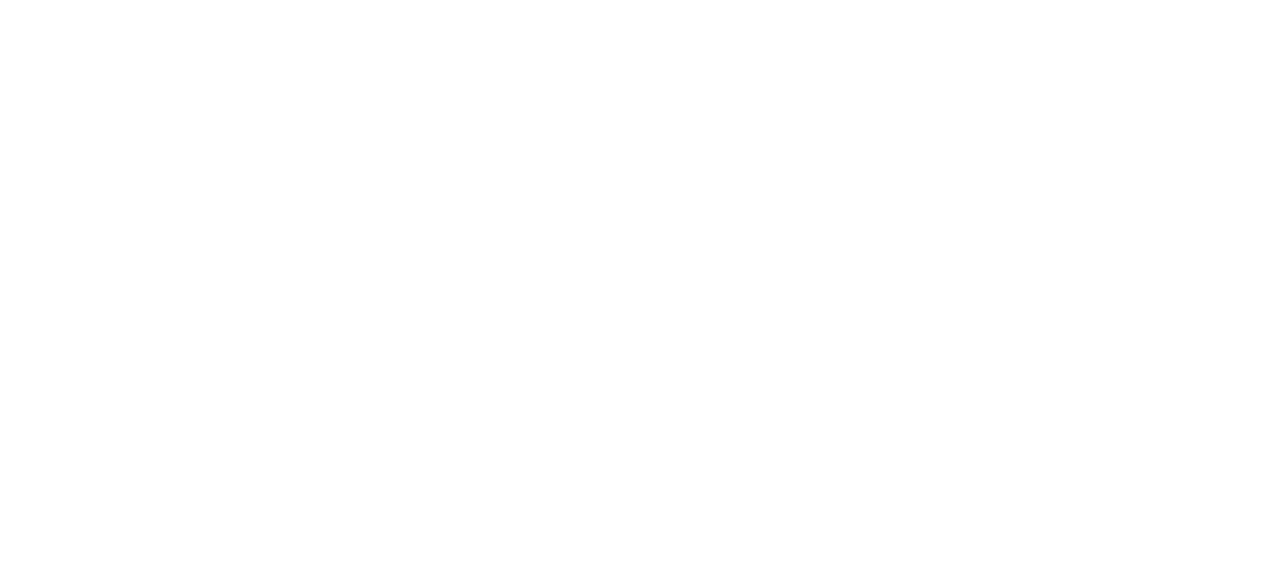 scroll, scrollTop: 0, scrollLeft: 0, axis: both 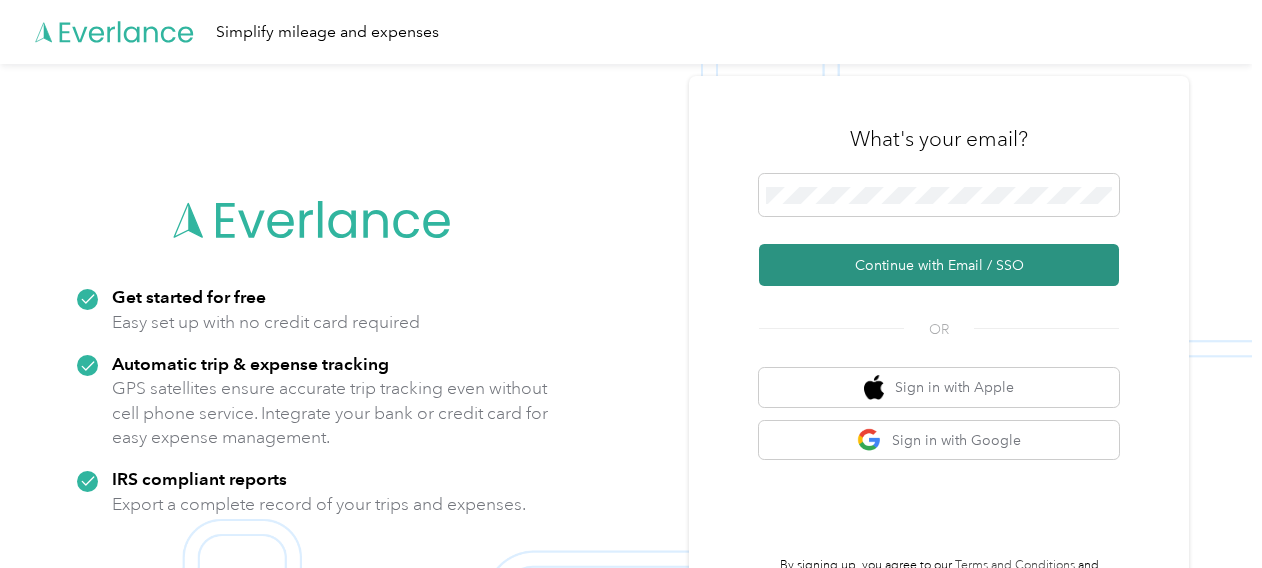 click on "Continue with Email / SSO" at bounding box center (939, 265) 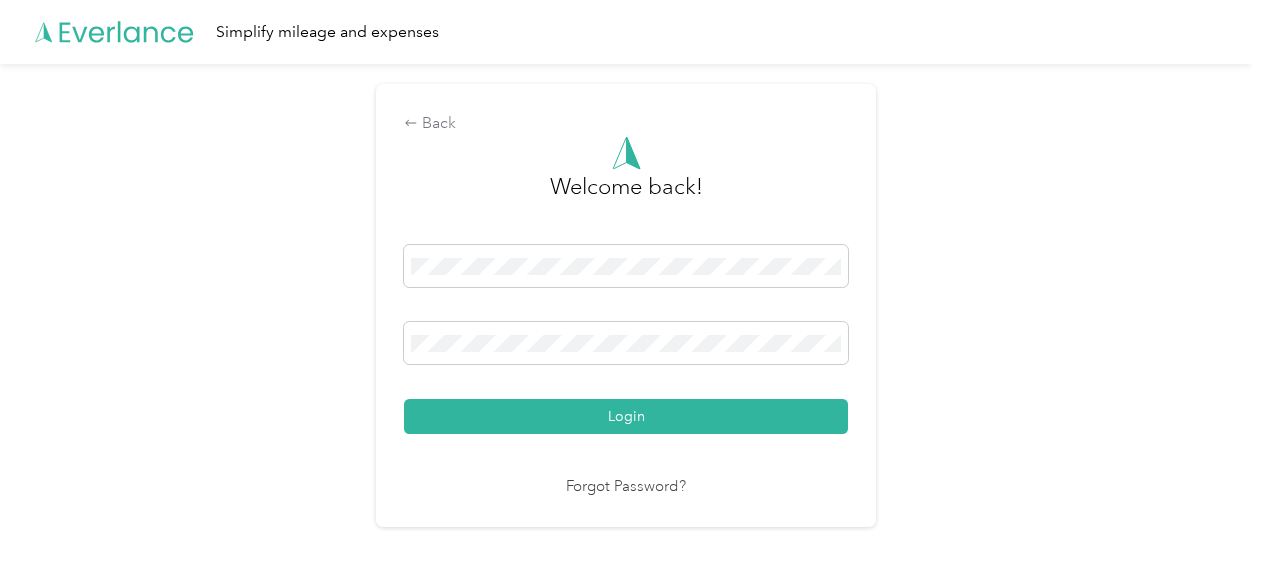 click on "Login" at bounding box center [626, 416] 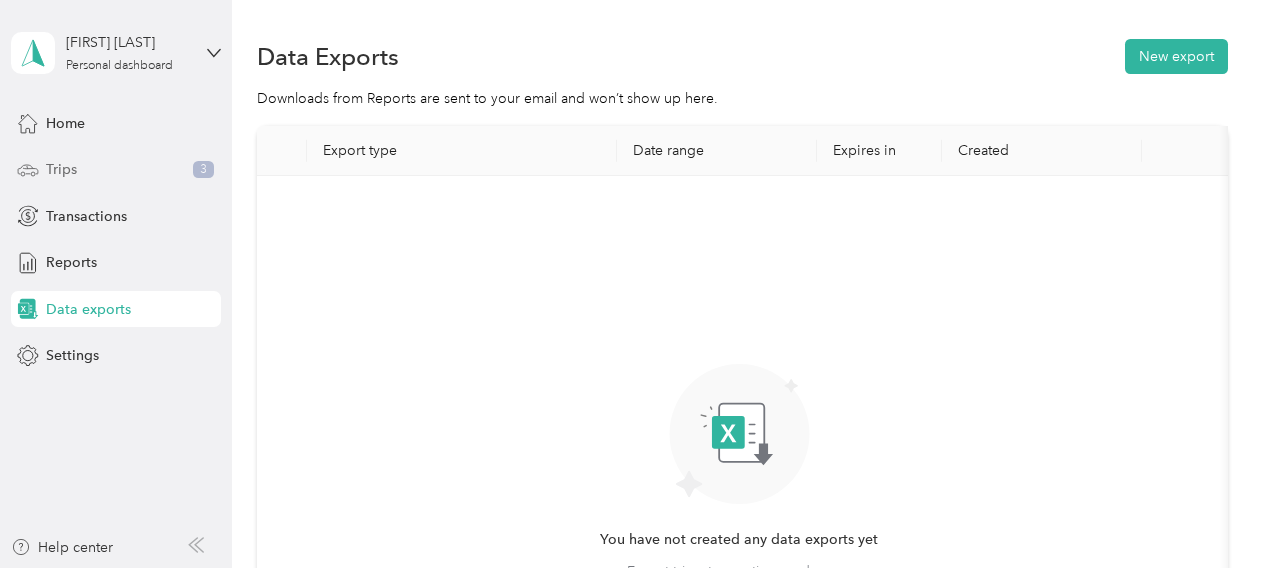 click on "Trips" at bounding box center (61, 169) 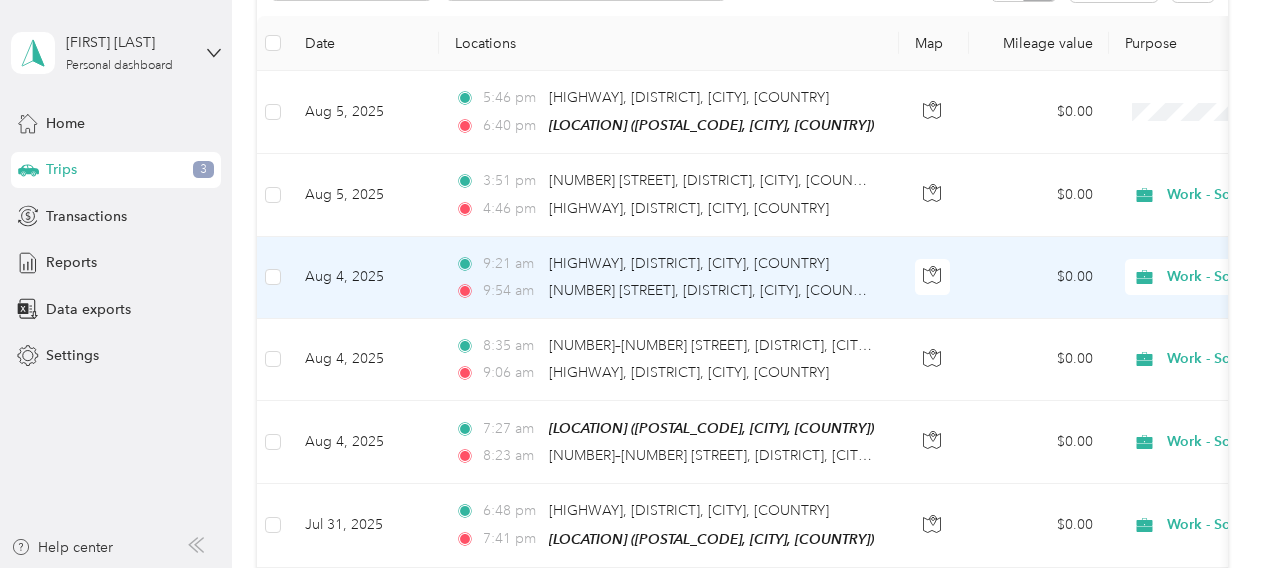 scroll, scrollTop: 0, scrollLeft: 0, axis: both 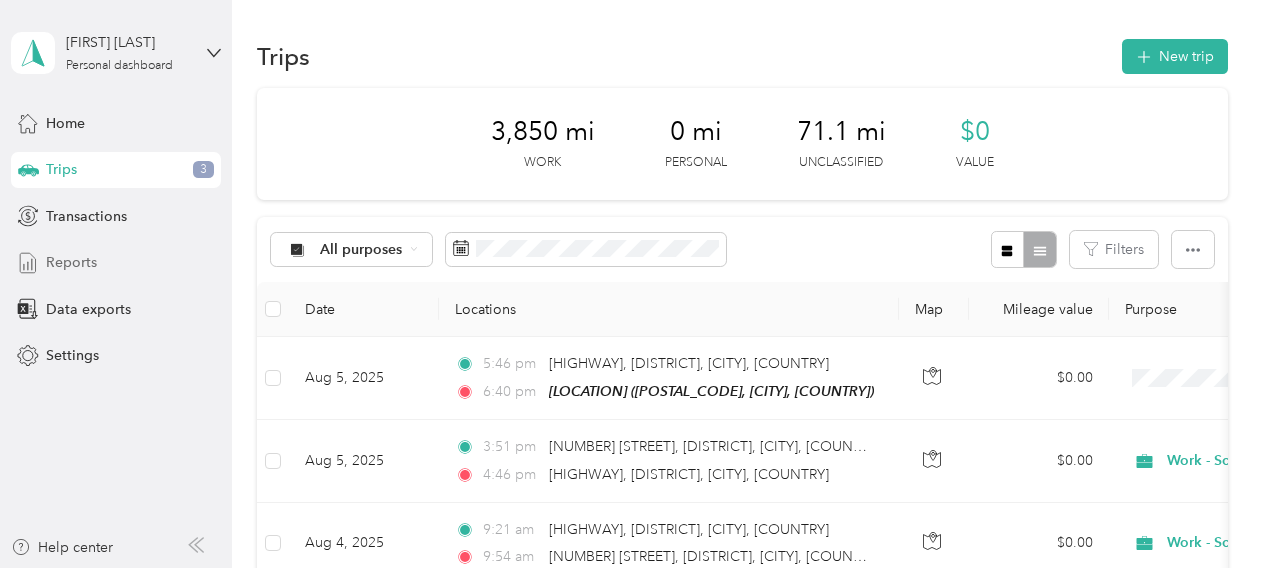 click on "Reports" at bounding box center (71, 262) 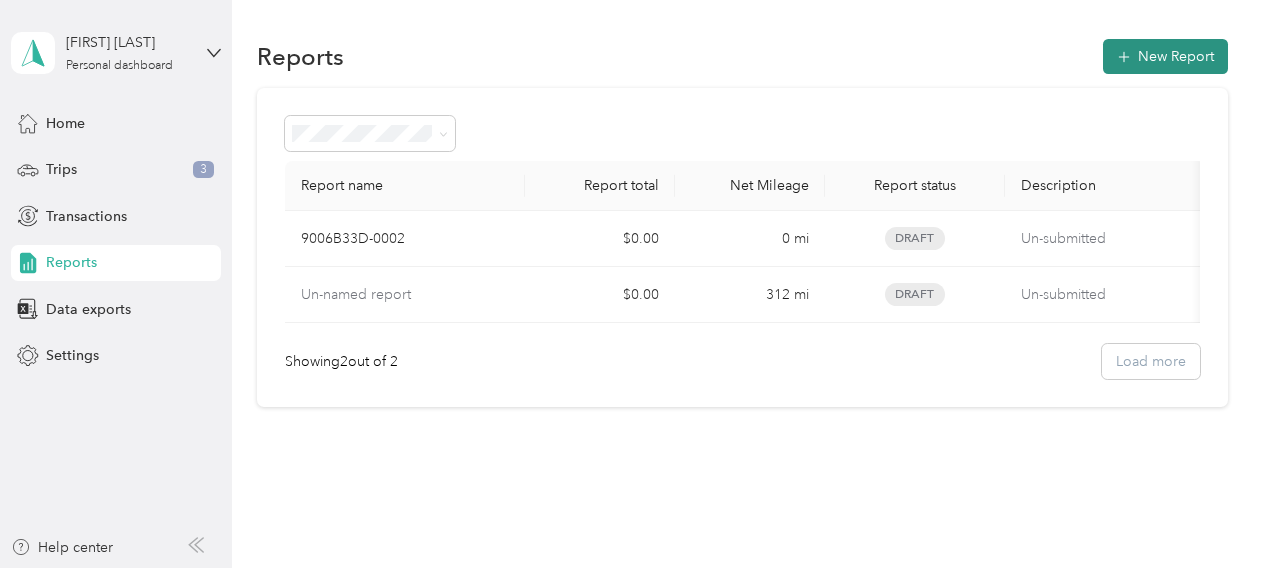 click on "New Report" at bounding box center (1165, 56) 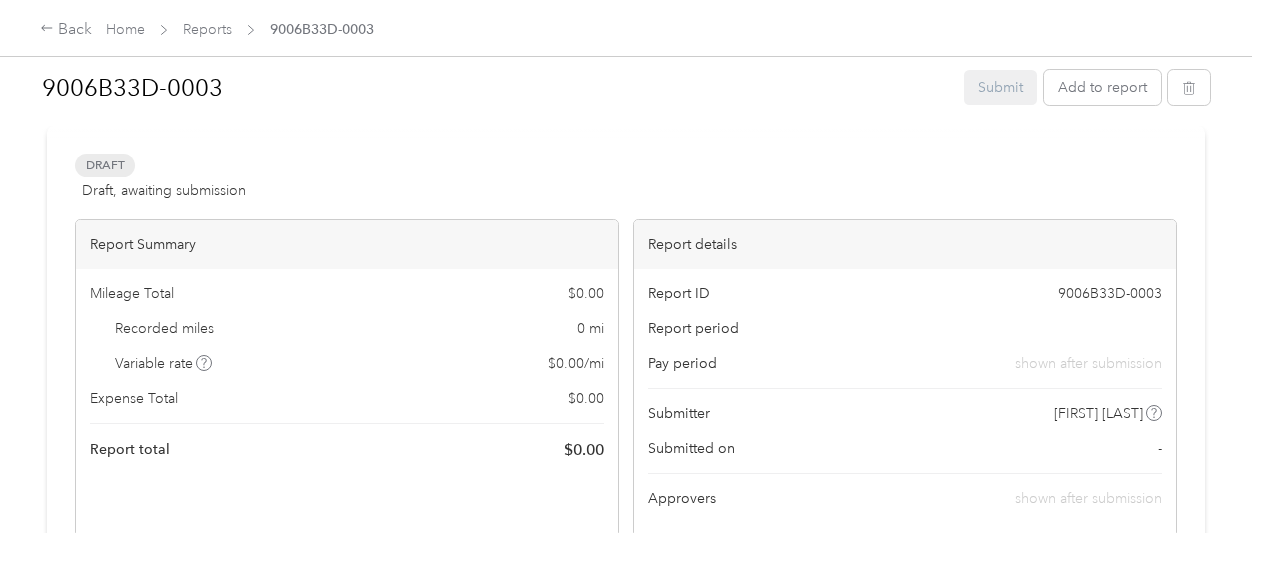 scroll, scrollTop: 0, scrollLeft: 0, axis: both 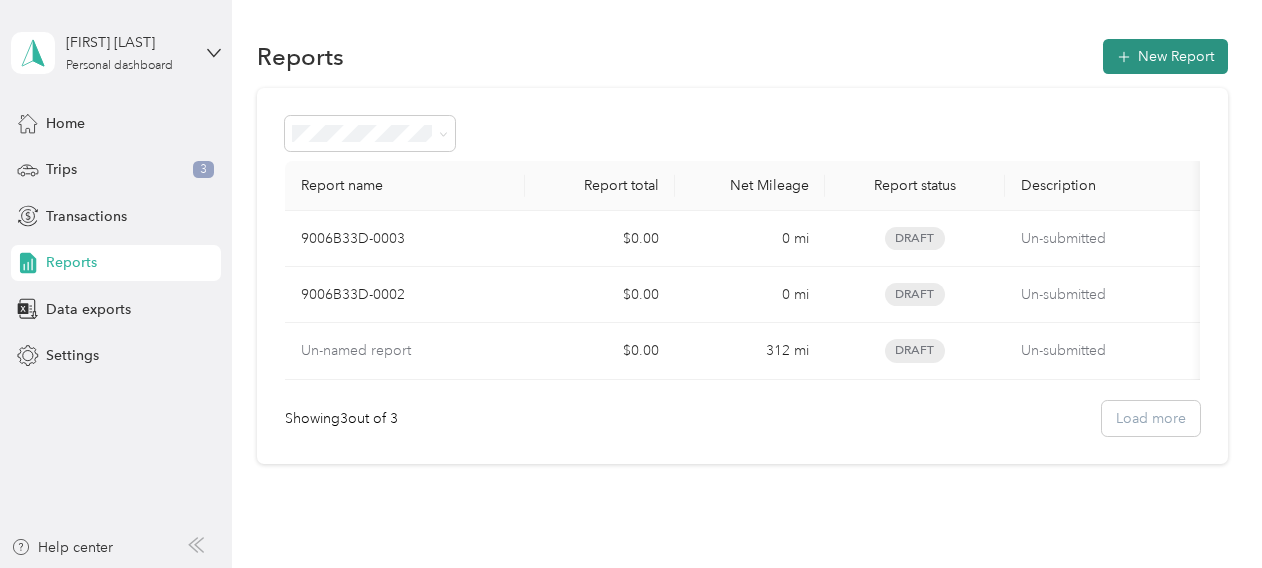click on "New Report" at bounding box center (1165, 56) 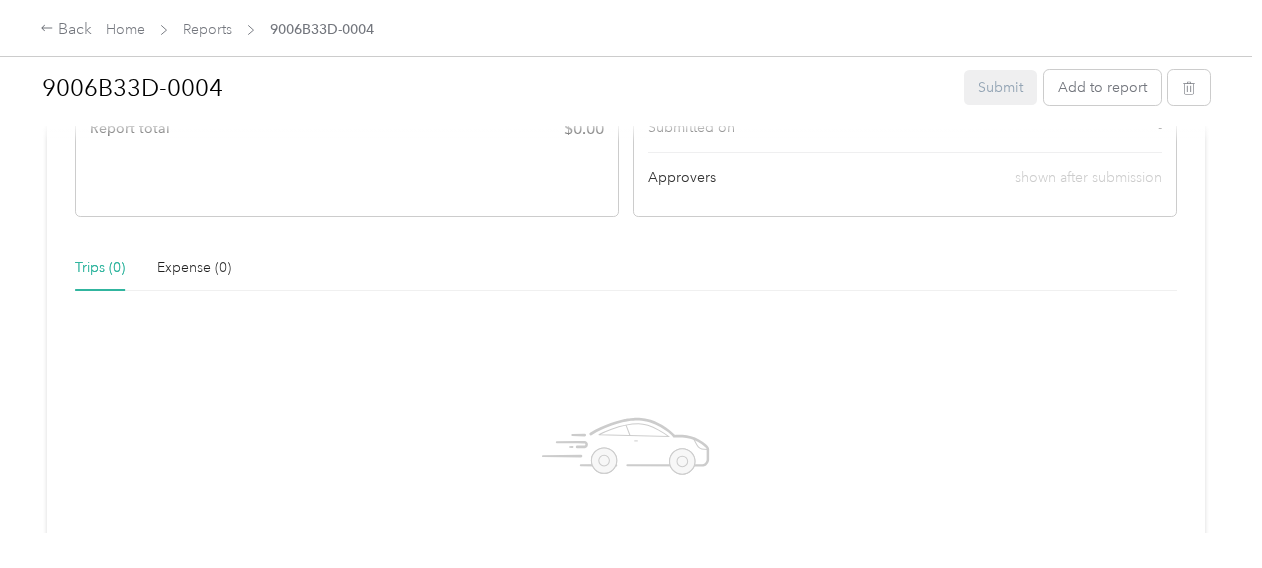 scroll, scrollTop: 0, scrollLeft: 0, axis: both 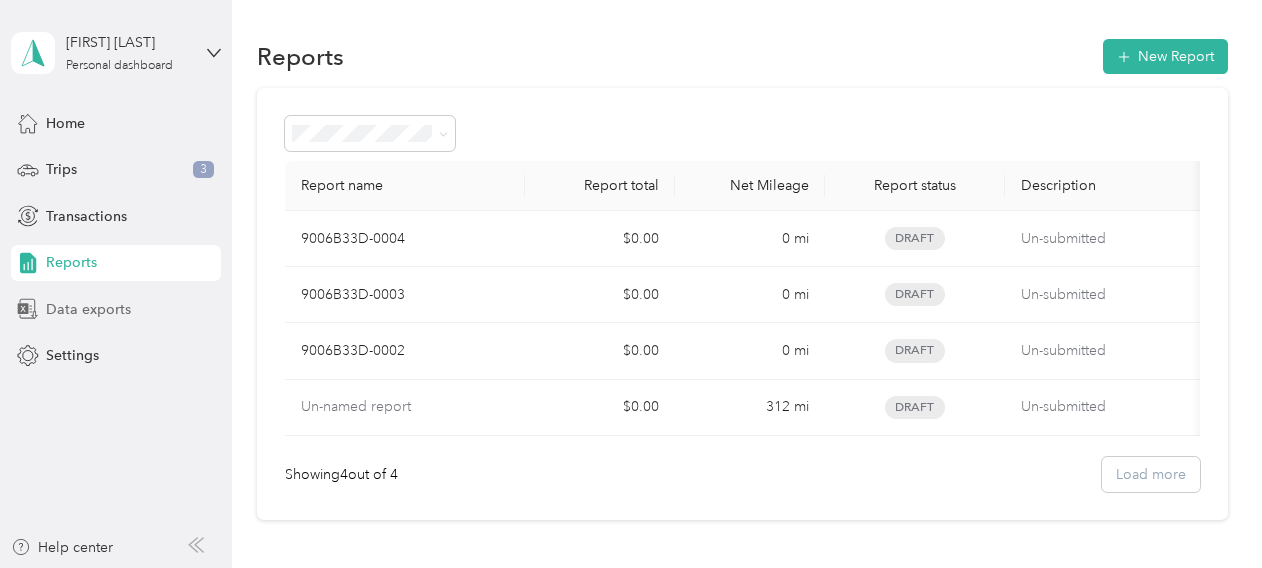 click on "Data exports" at bounding box center [116, 309] 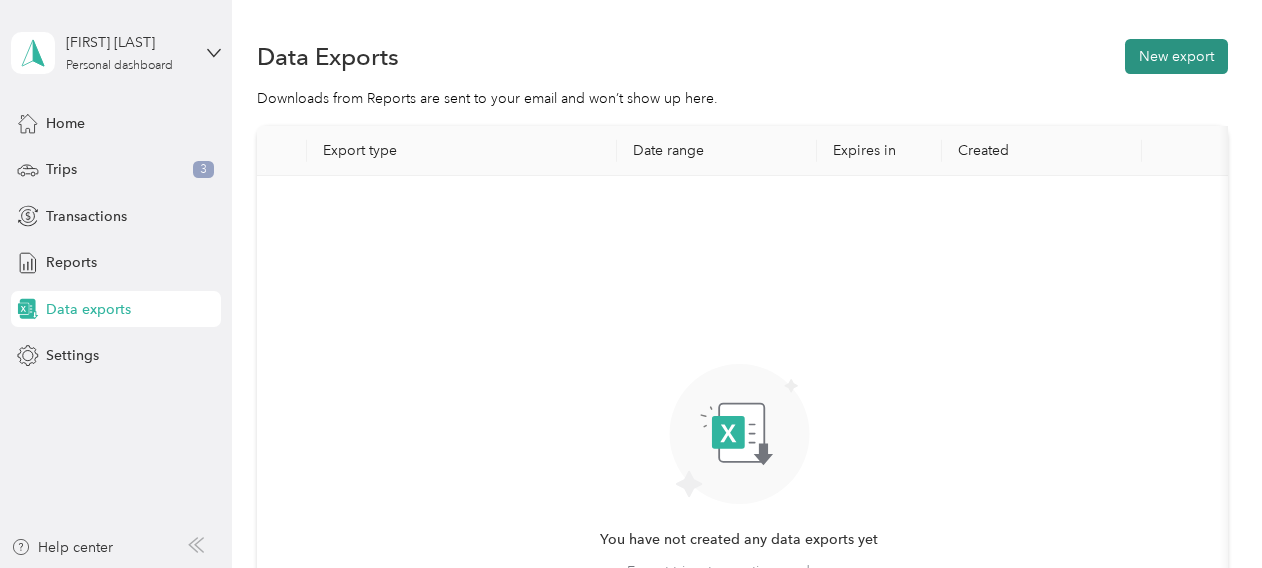 click on "New export" at bounding box center [1176, 56] 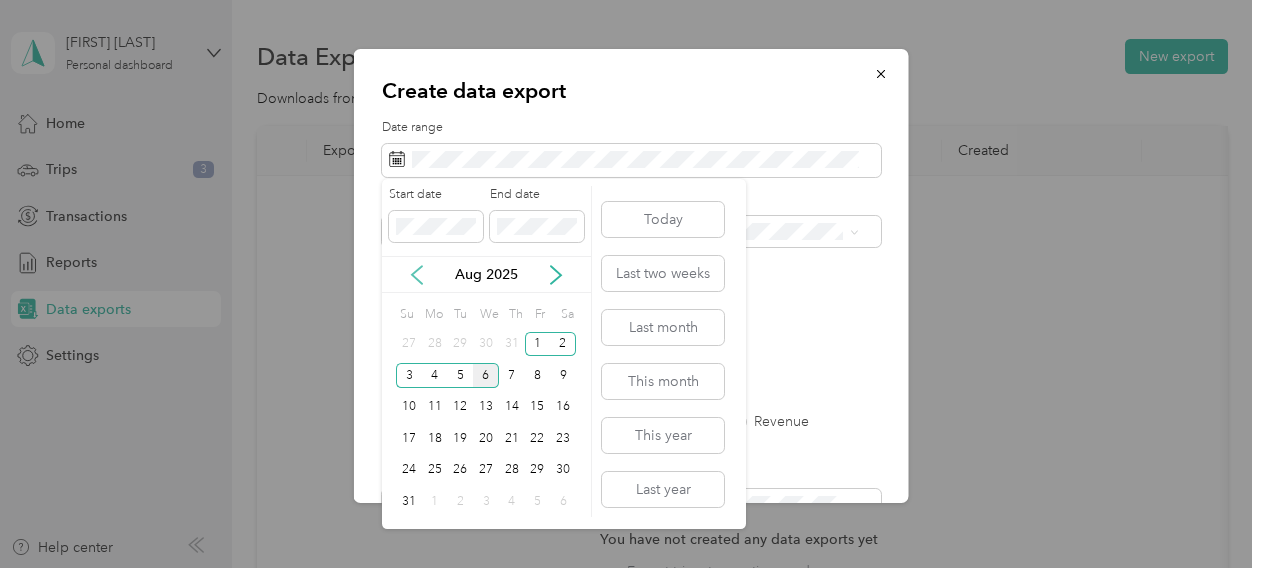click 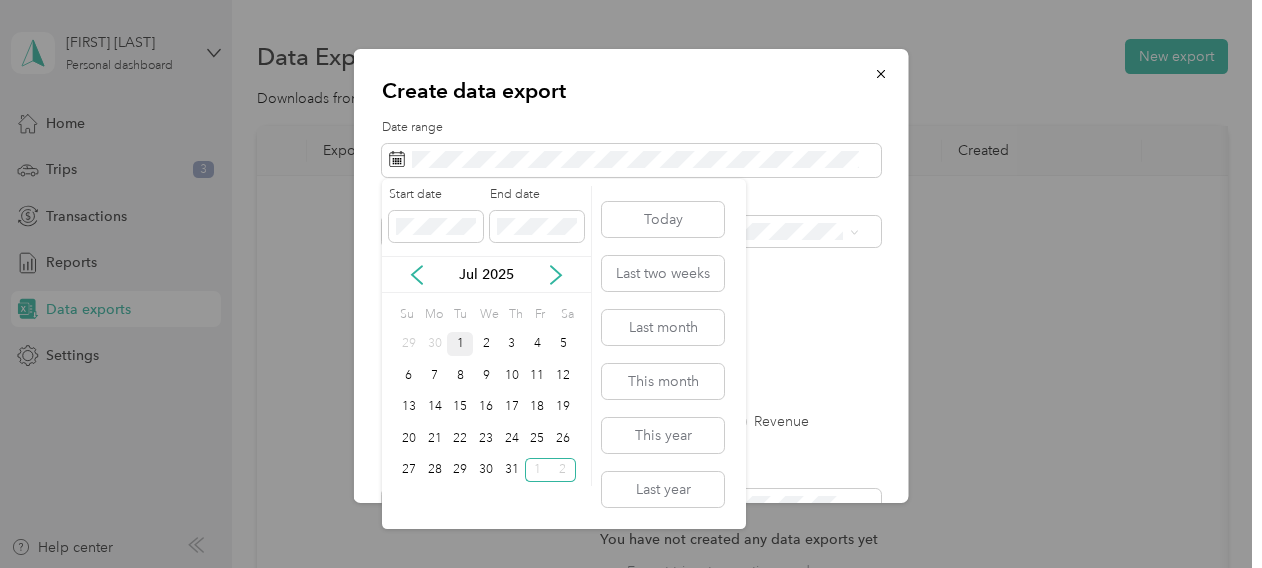 click on "1" at bounding box center (460, 344) 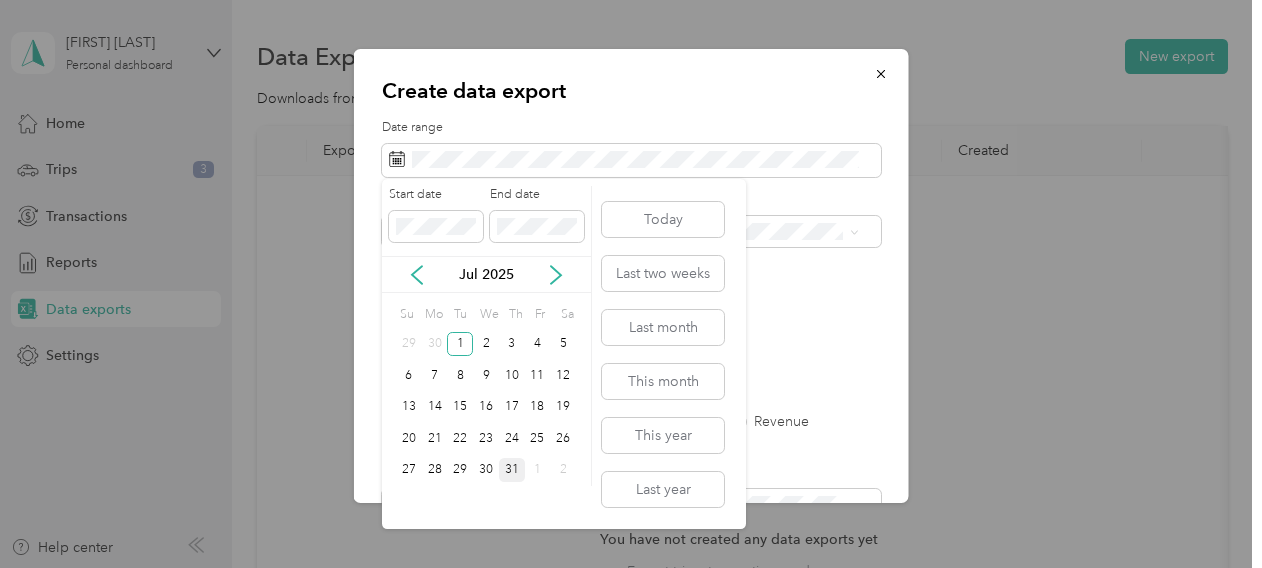 click on "31" at bounding box center (512, 470) 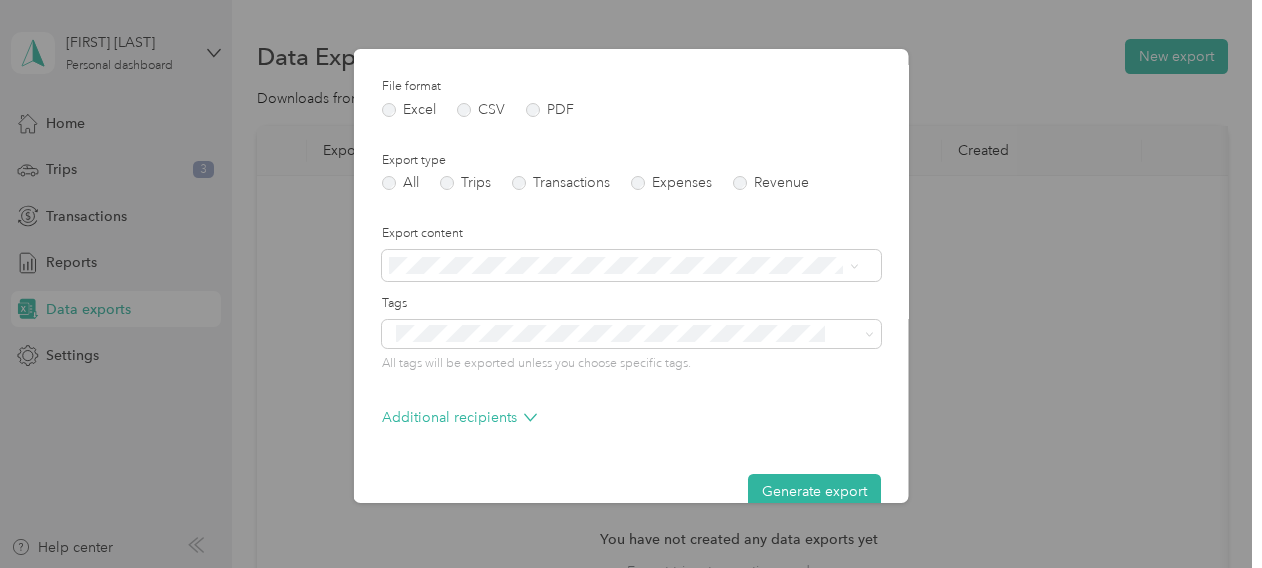 scroll, scrollTop: 272, scrollLeft: 0, axis: vertical 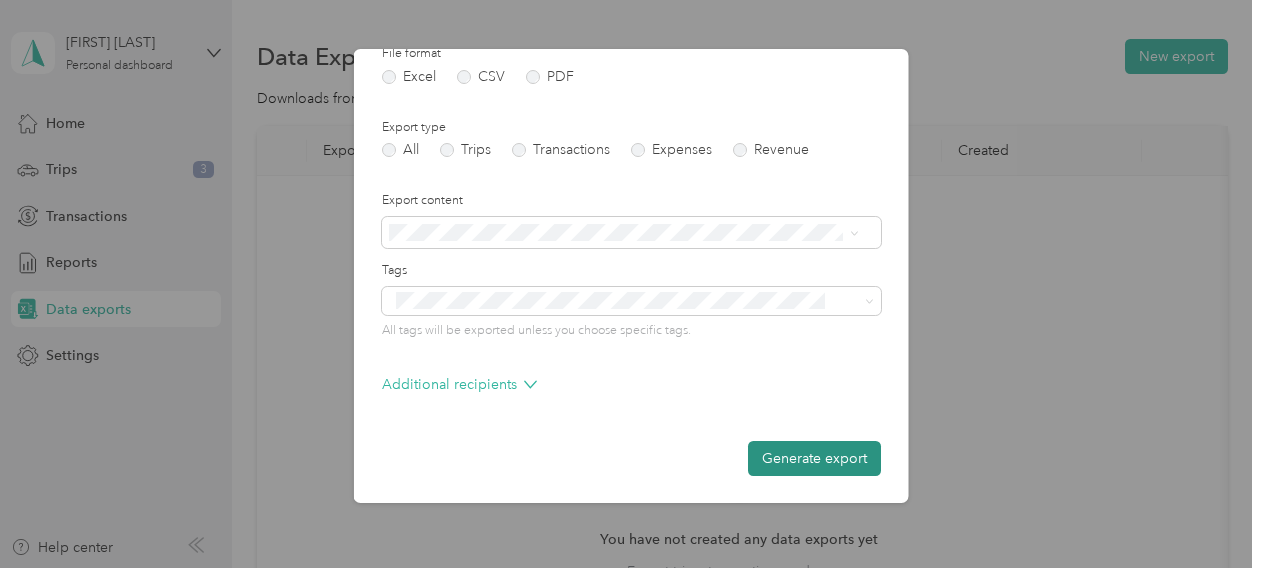 click on "Generate export" at bounding box center [814, 458] 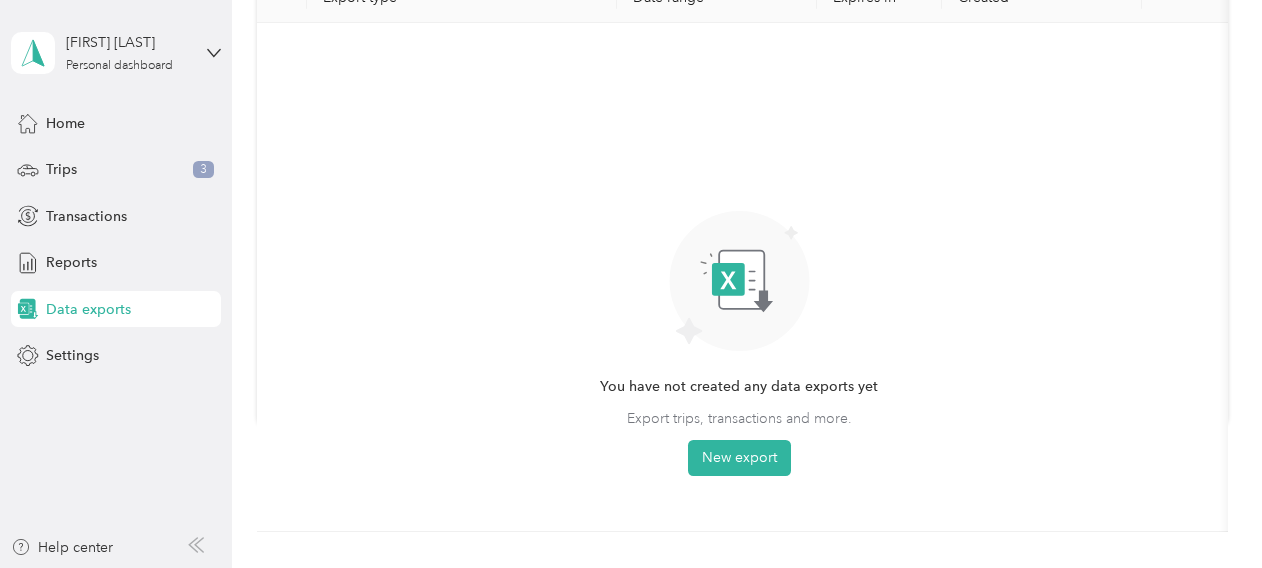 scroll, scrollTop: 0, scrollLeft: 0, axis: both 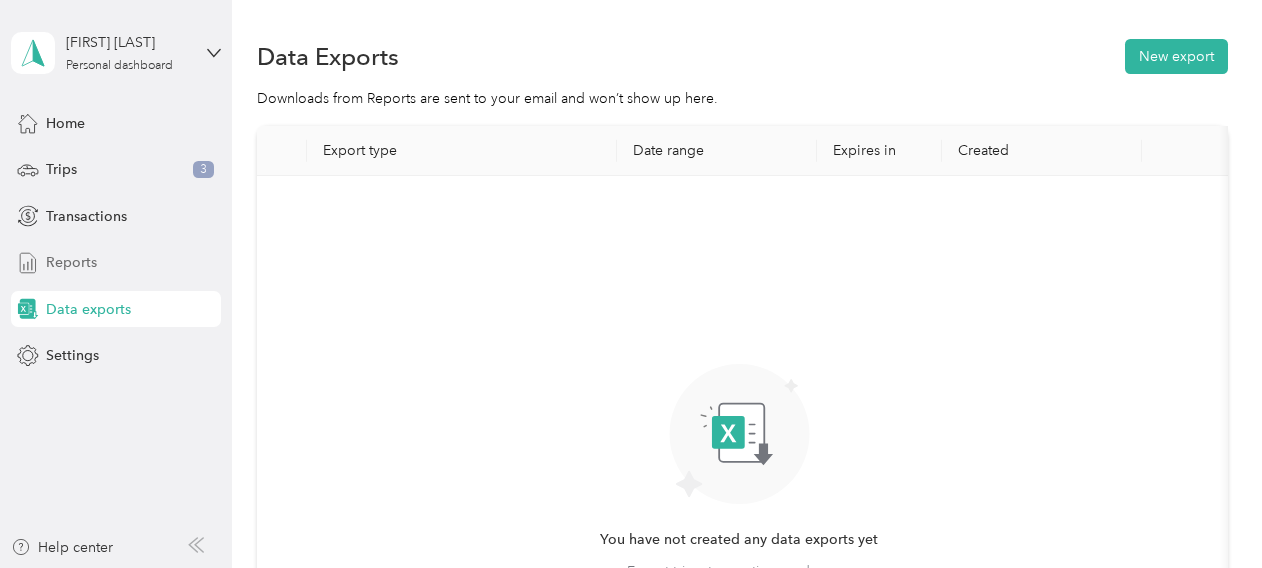 click on "Reports" at bounding box center [71, 262] 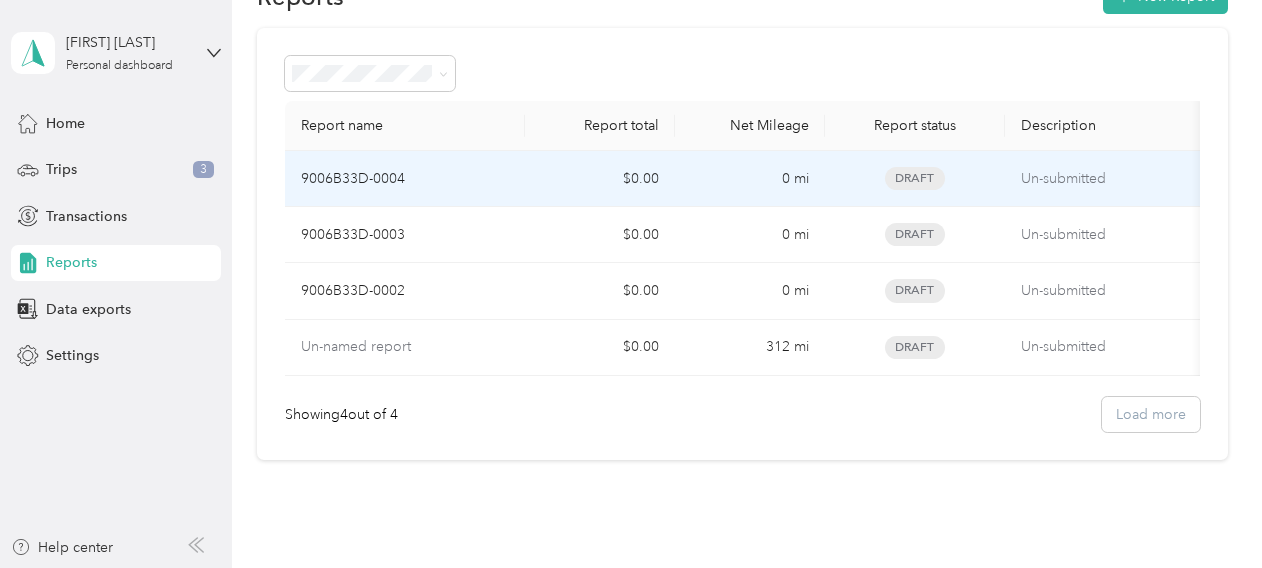 scroll, scrollTop: 0, scrollLeft: 0, axis: both 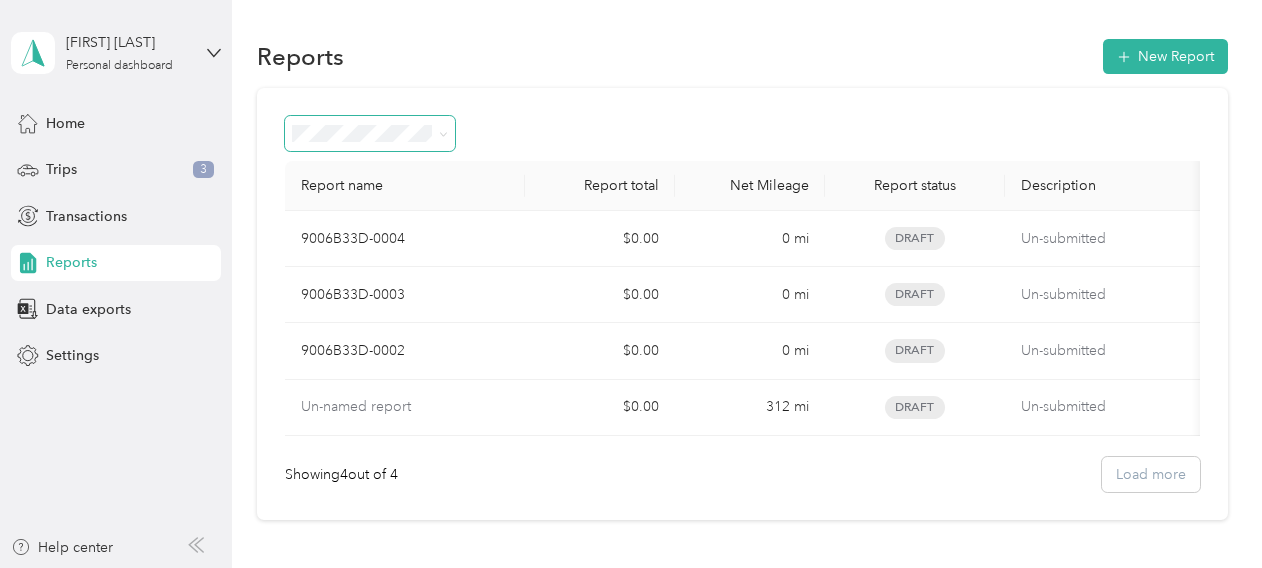 click 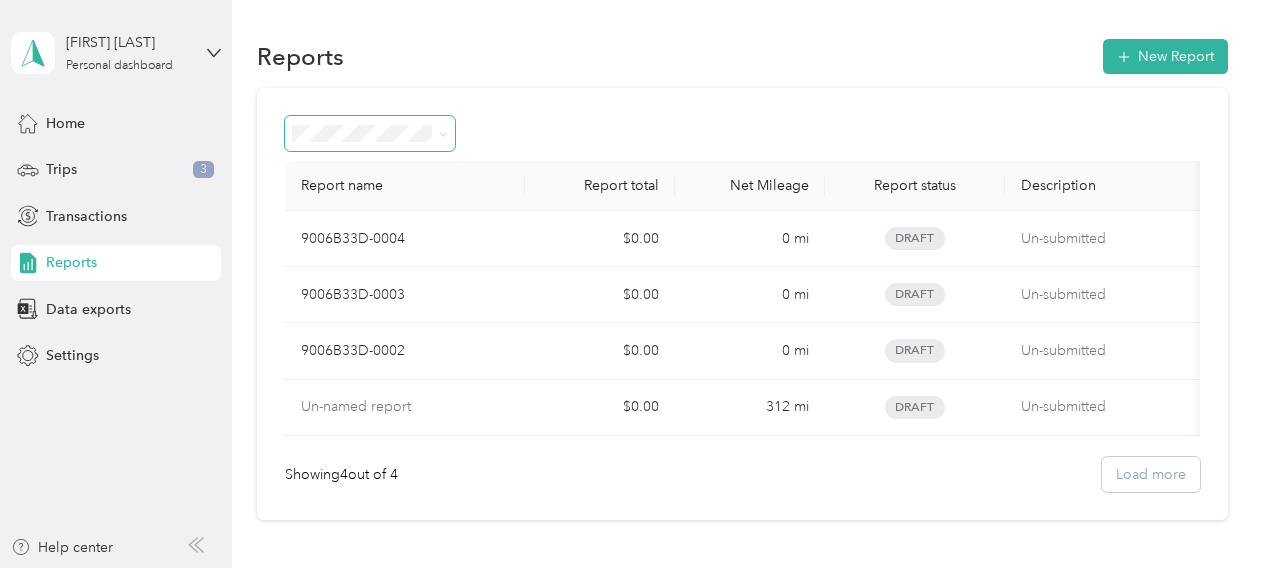 click on "Report name Report total Net Mileage Report status Description           9006B33D-0004 $0.00 0 mi Draft Un-submitted 9006B33D-0003 $0.00 0 mi Draft Un-submitted 9006B33D-0002 $0.00 0 mi Draft Un-submitted Un-named report $0.00 312 mi Draft Un-submitted Showing  4  out of   4 Load more" at bounding box center [742, 304] 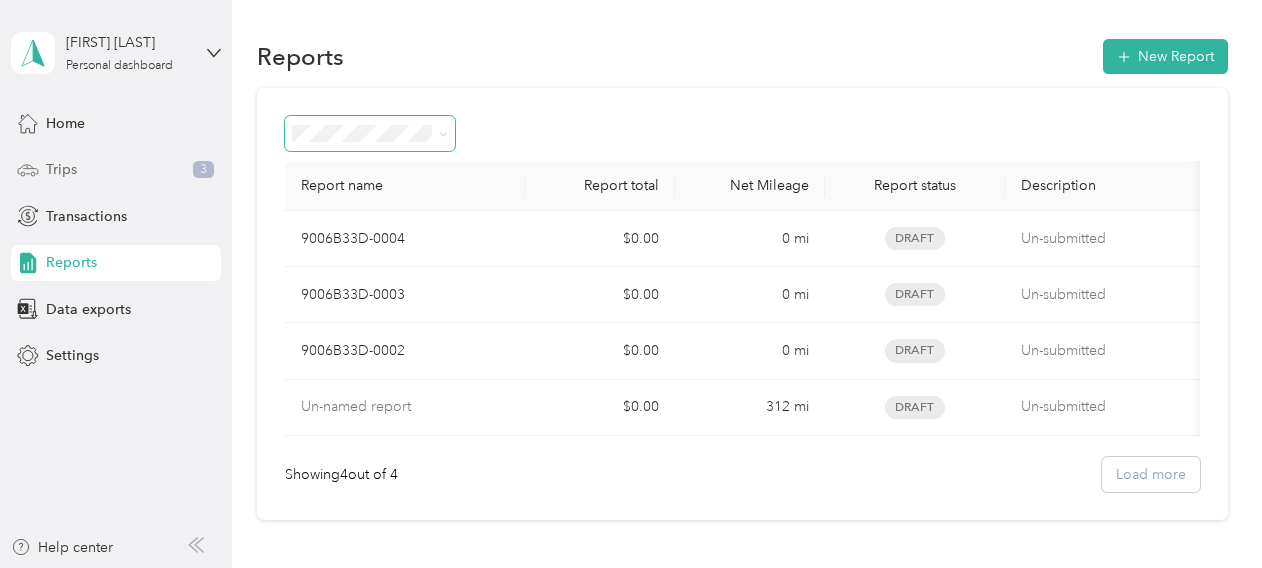 click on "Trips" at bounding box center [61, 169] 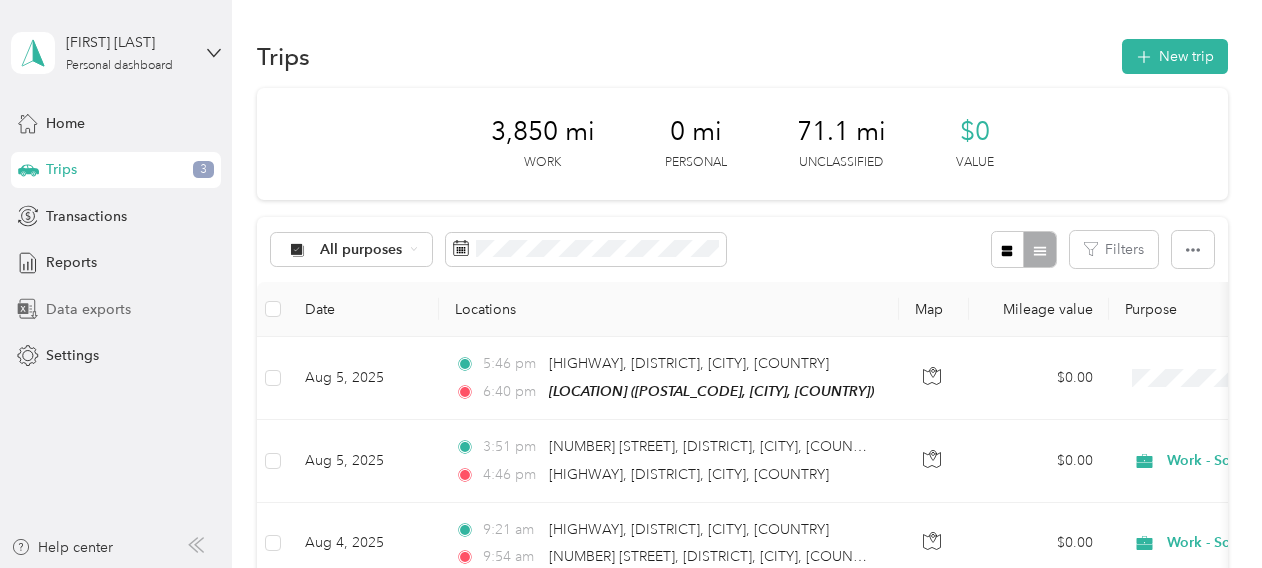 click on "Data exports" at bounding box center (88, 309) 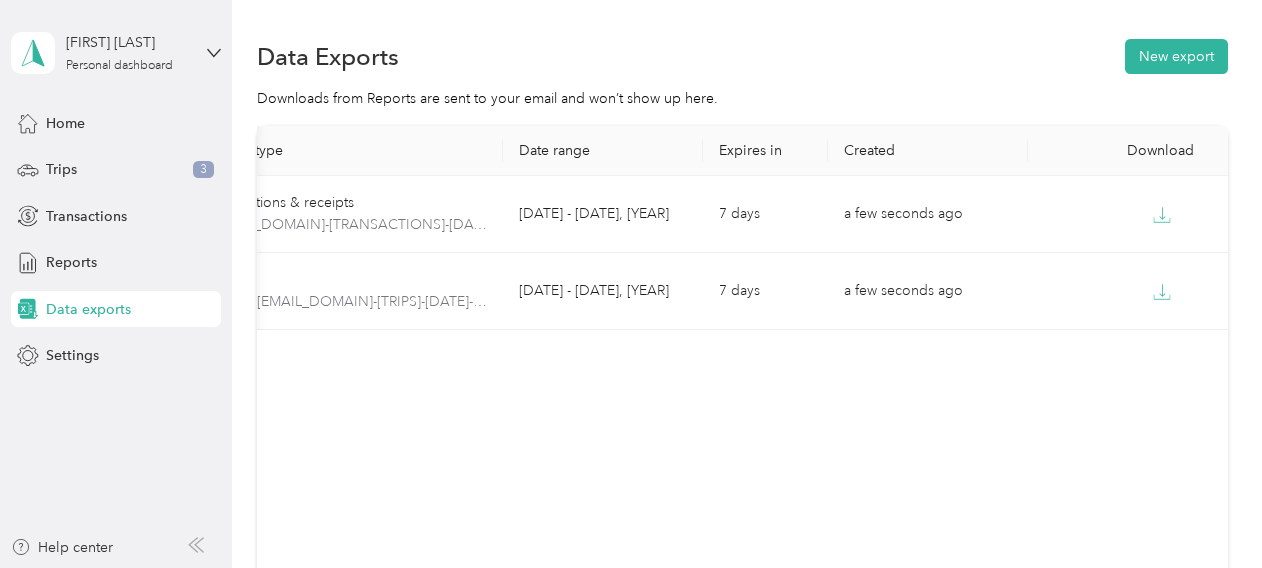 scroll, scrollTop: 0, scrollLeft: 0, axis: both 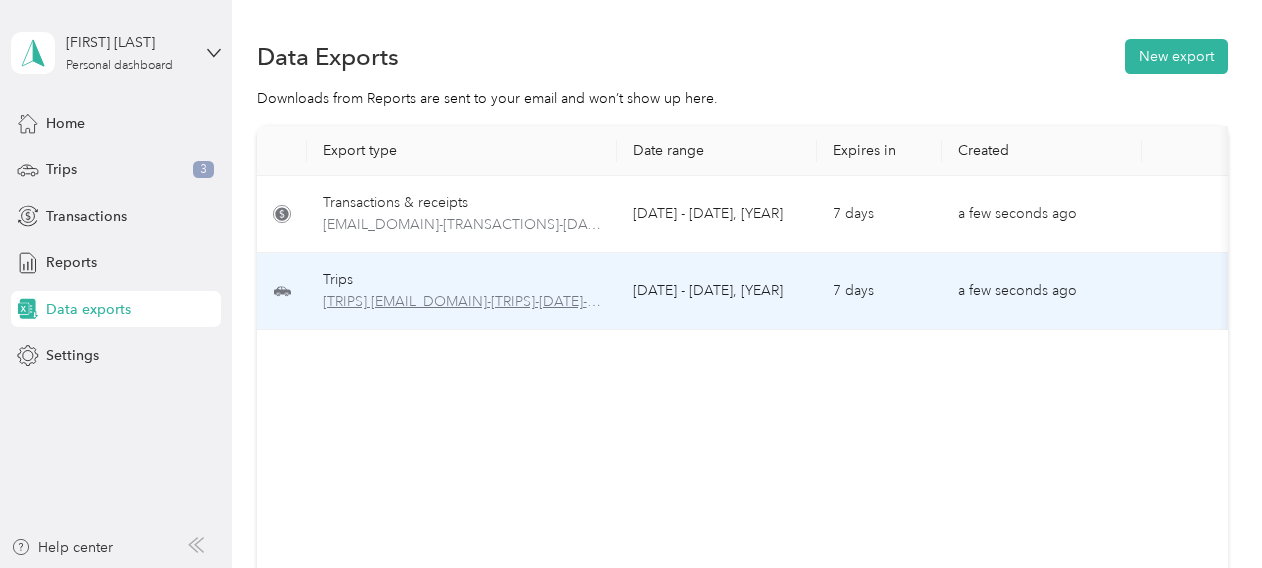 click on "[TRIPS] [EMAIL_DOMAIN]-[TRIPS]-[DATE]-[DATE].xlsx" at bounding box center (462, 302) 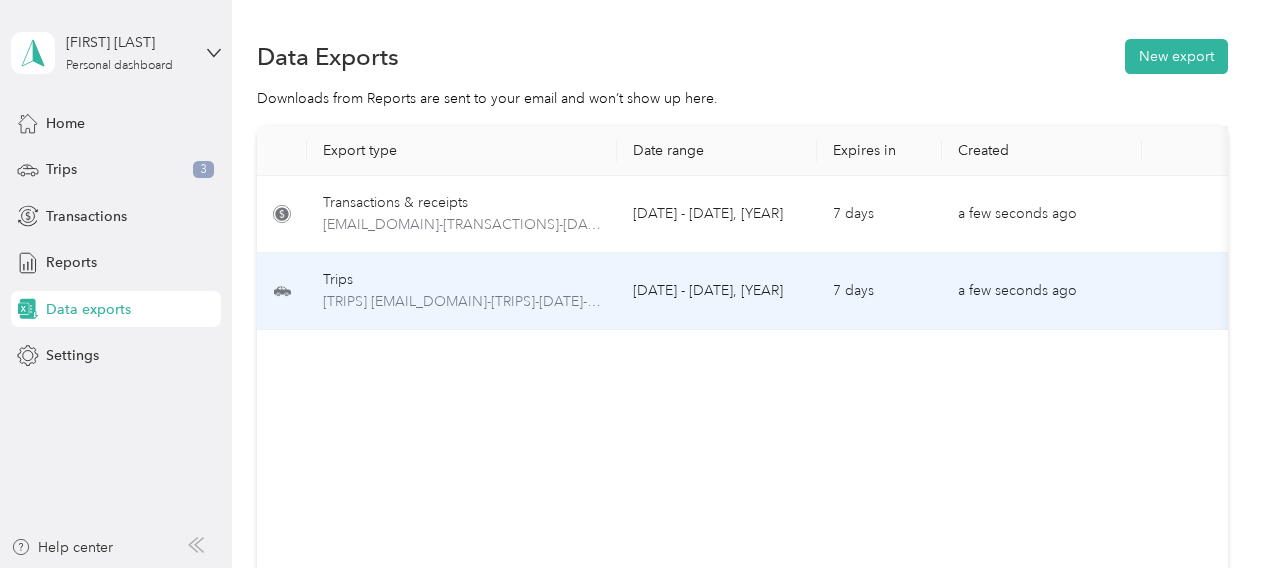 click on "[TRIPS] [EMAIL_DOMAIN]-[TRIPS]-[DATE]-[DATE].xlsx" at bounding box center (462, 291) 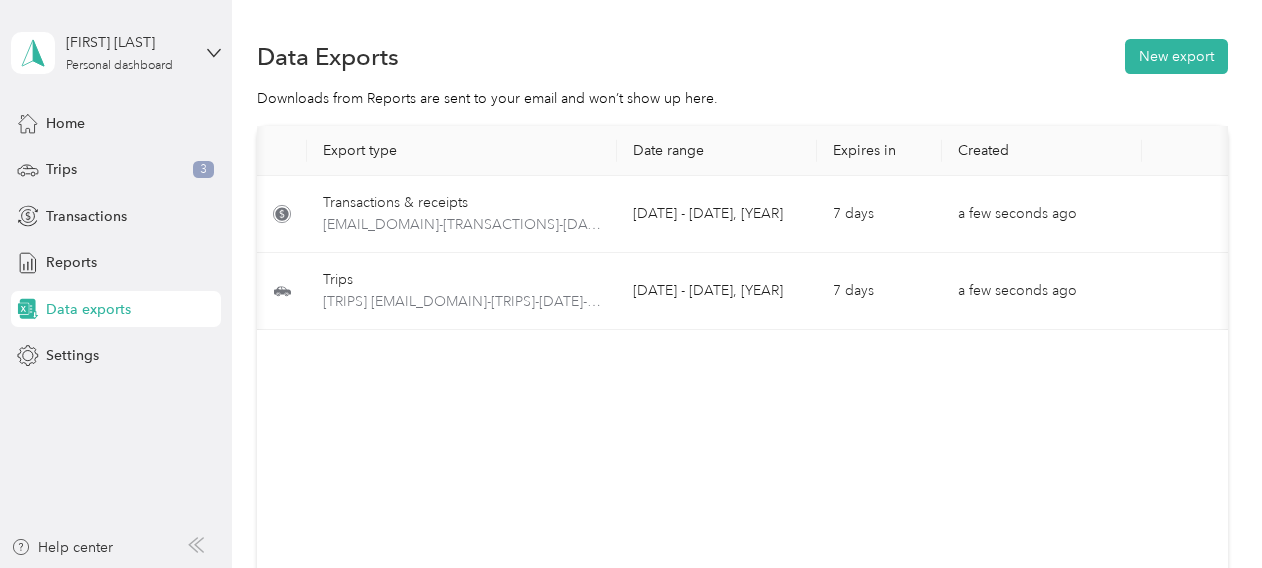 scroll, scrollTop: 0, scrollLeft: 120, axis: horizontal 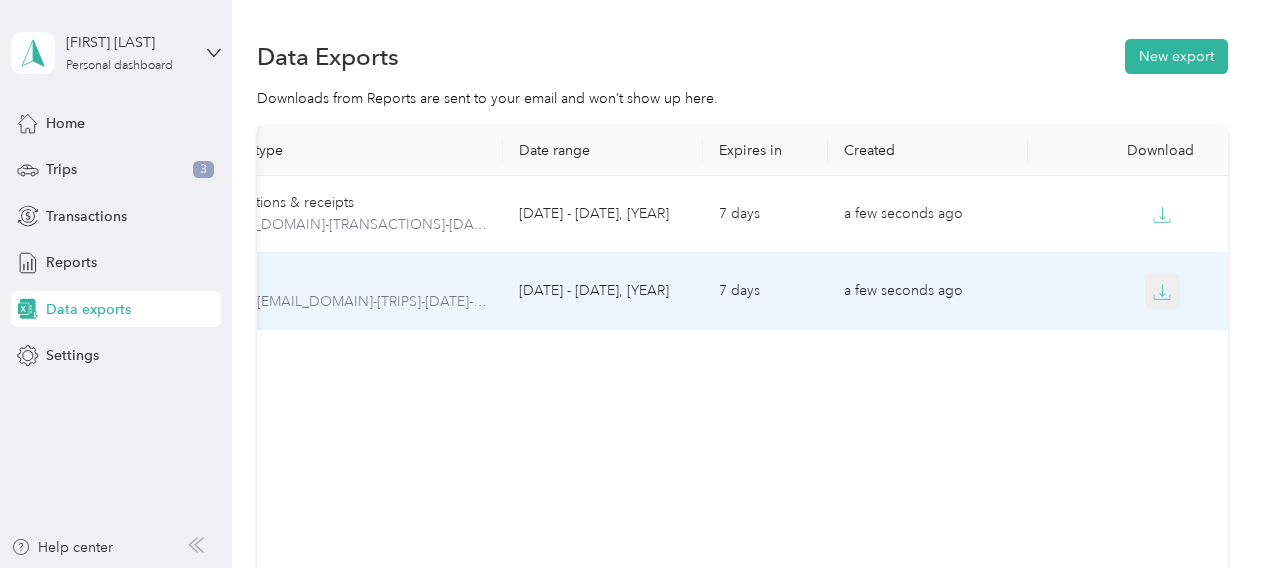 click 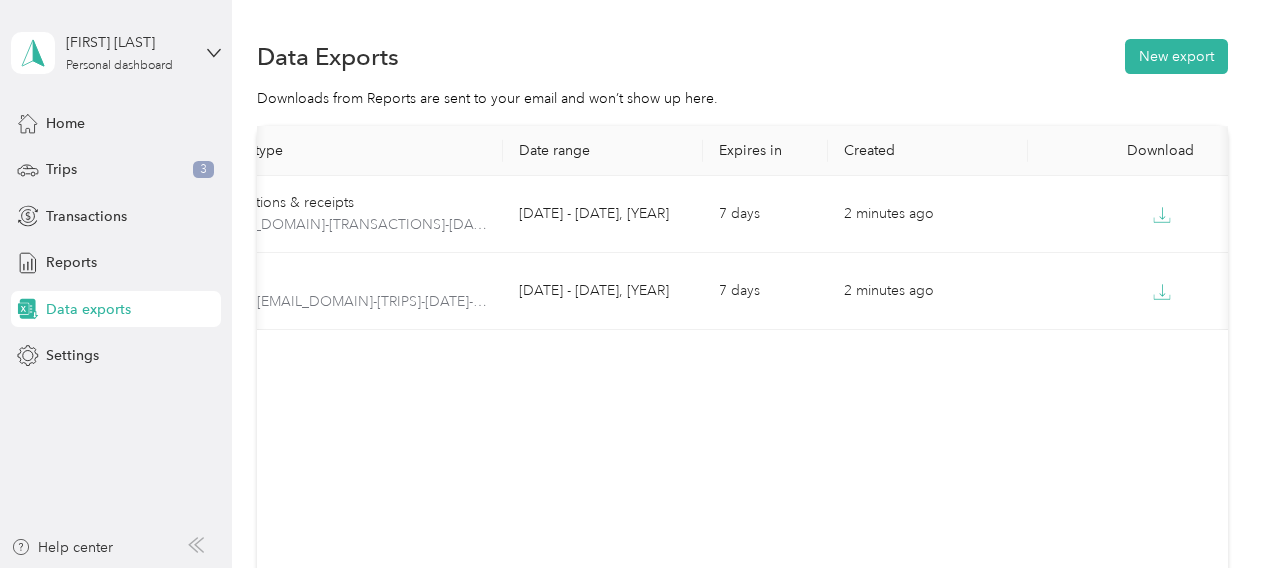 scroll, scrollTop: 0, scrollLeft: 0, axis: both 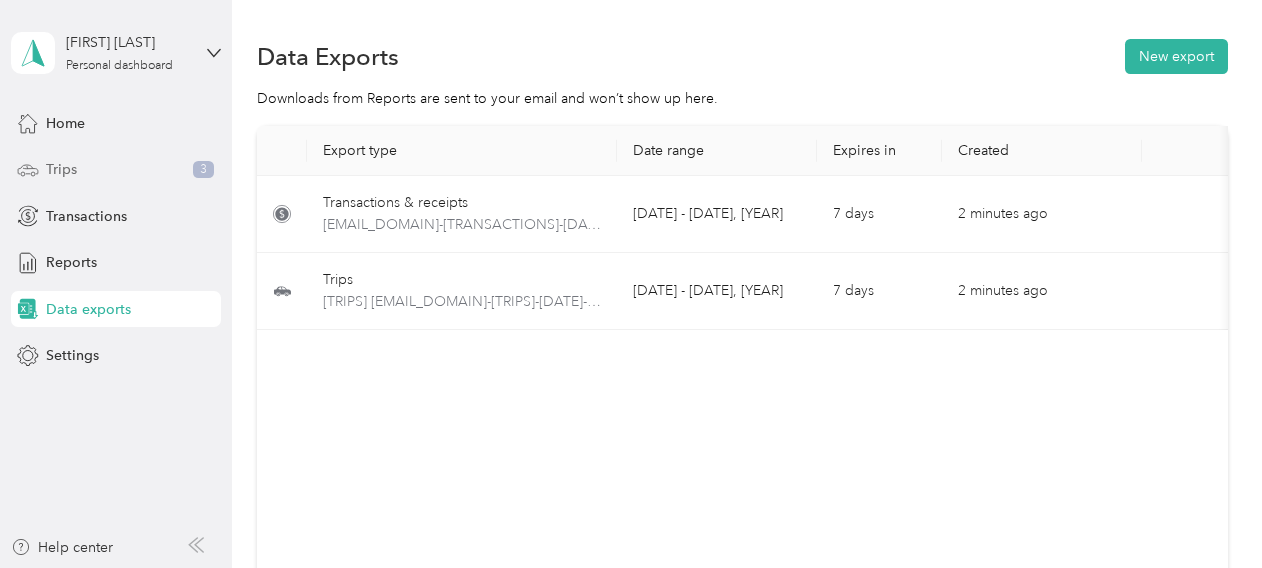 click on "Trips 3" at bounding box center [116, 170] 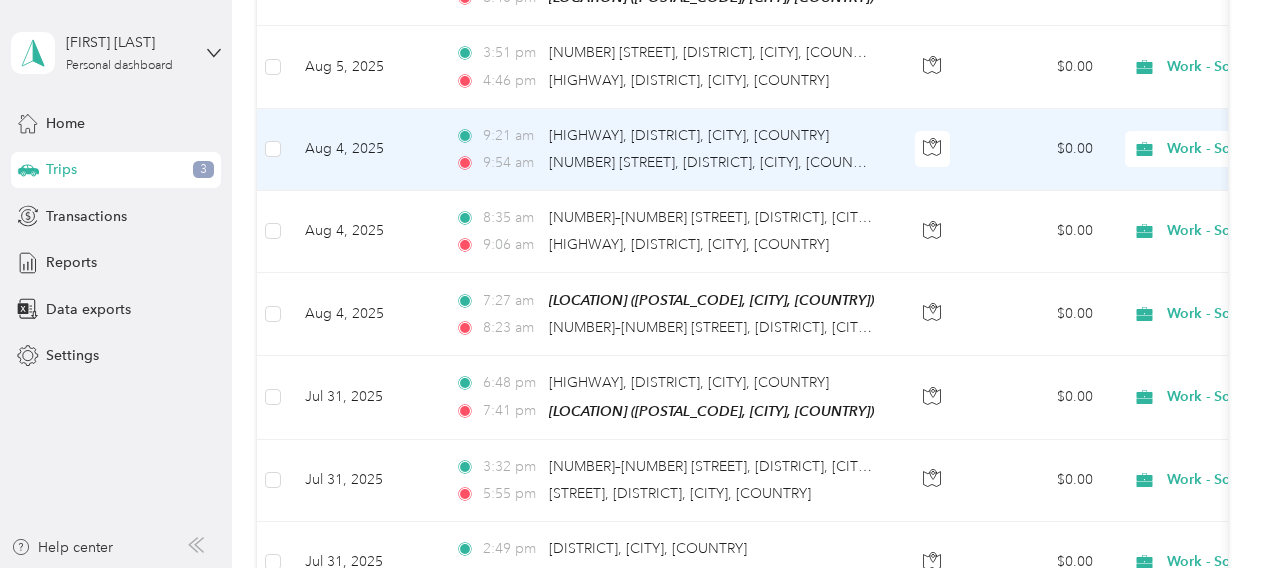 scroll, scrollTop: 0, scrollLeft: 0, axis: both 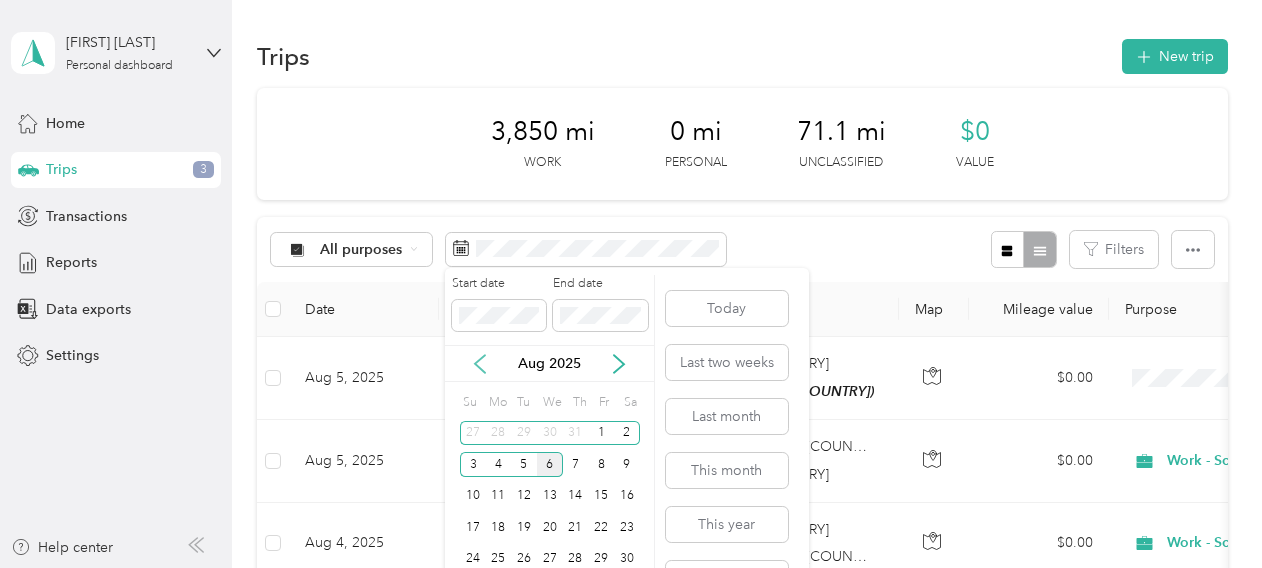 click 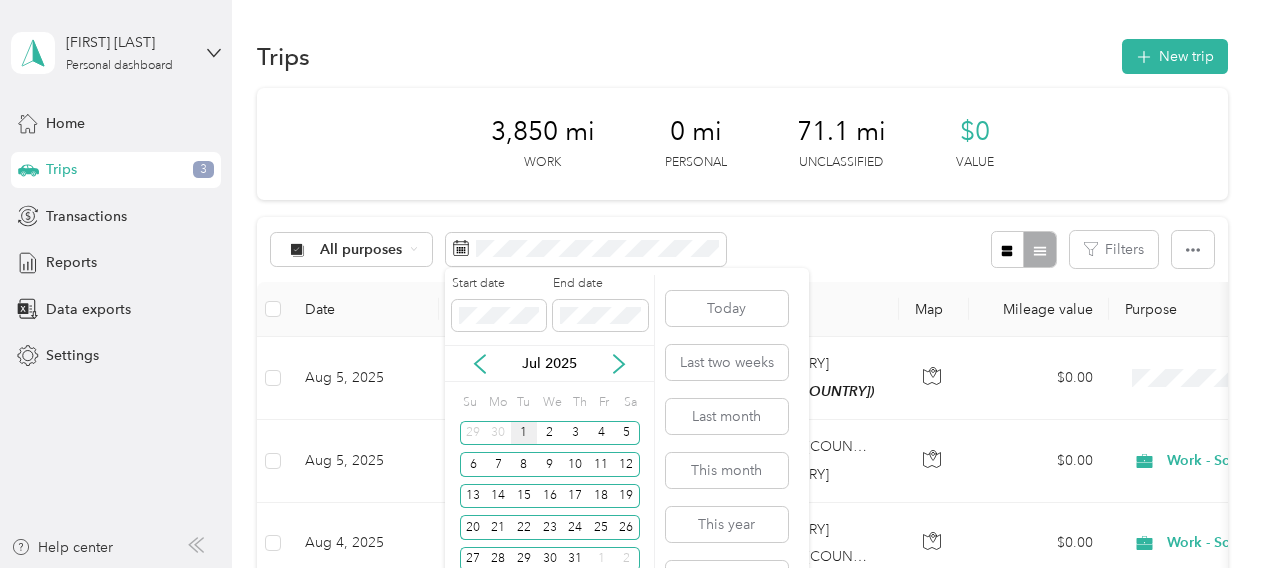 click on "1" at bounding box center [524, 433] 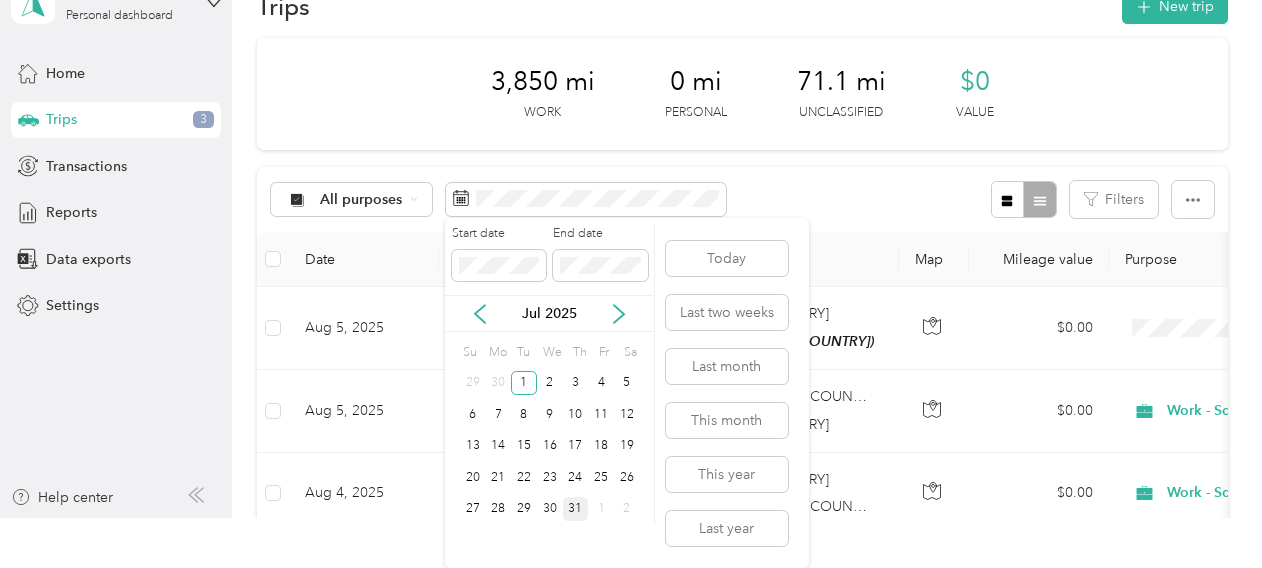click on "31" at bounding box center (576, 509) 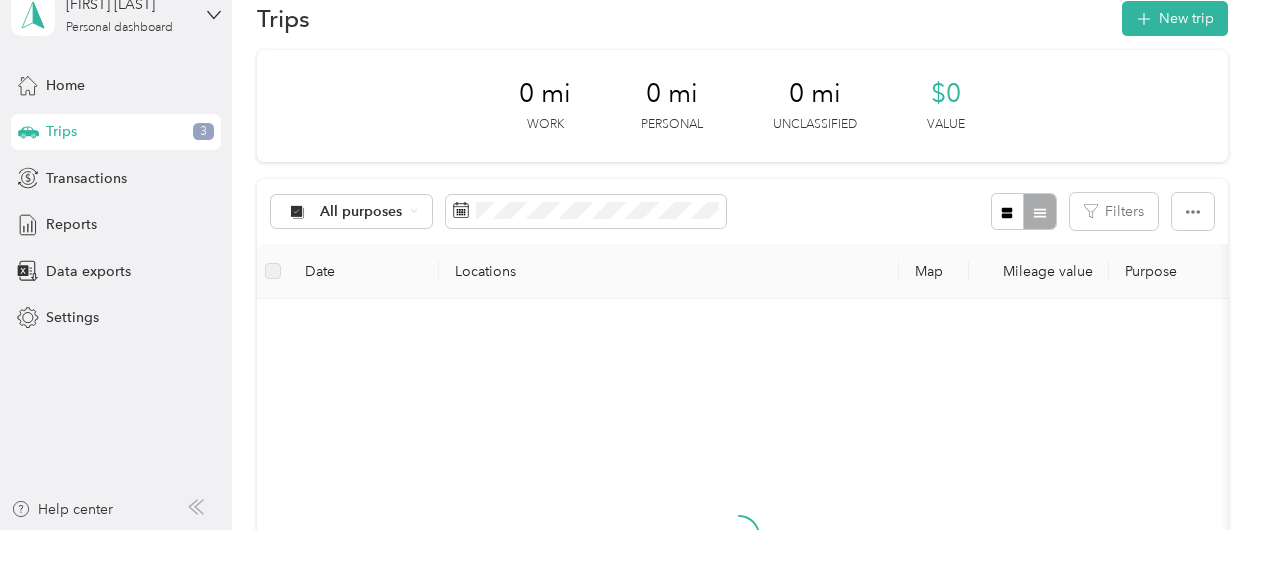 scroll, scrollTop: 0, scrollLeft: 0, axis: both 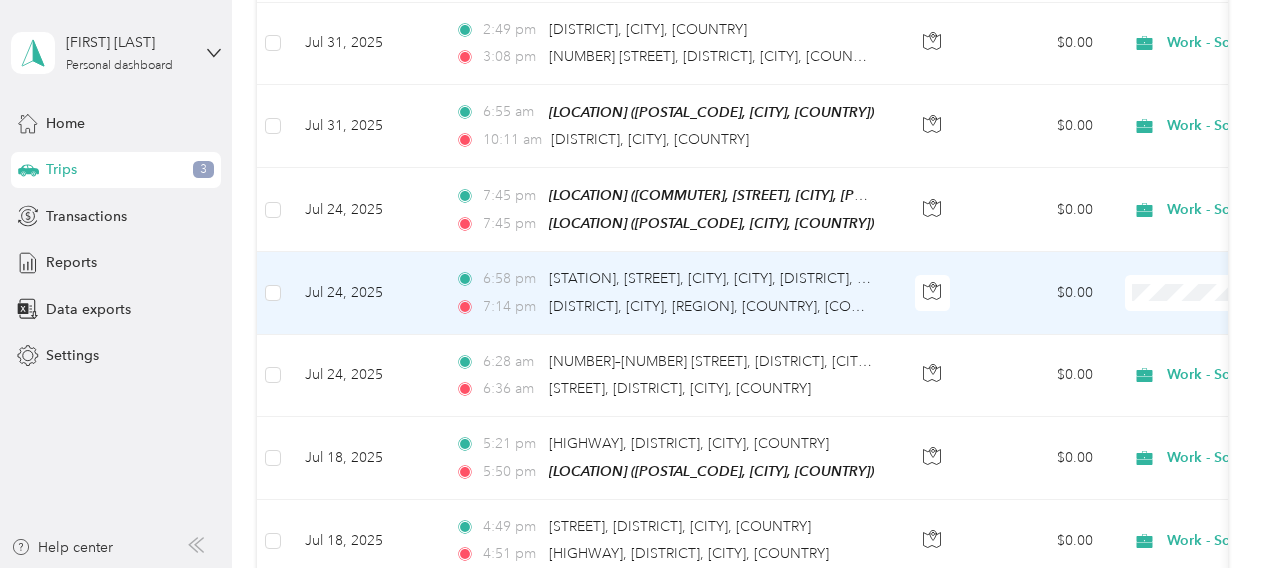 click on "Work - Scope other" at bounding box center [1156, 313] 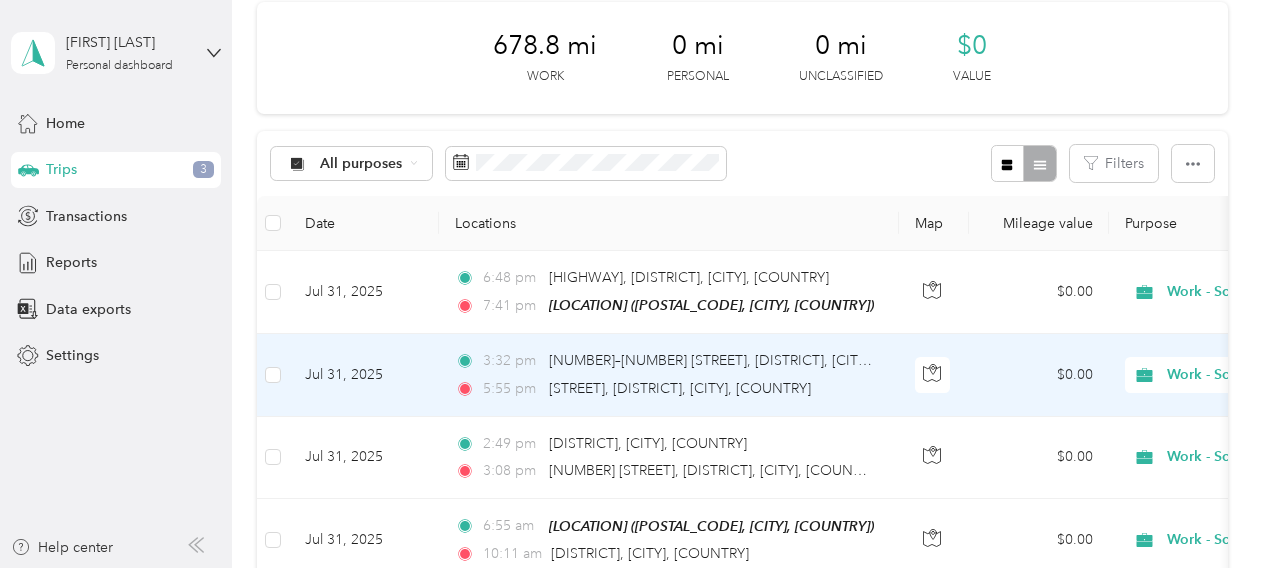 scroll, scrollTop: 0, scrollLeft: 0, axis: both 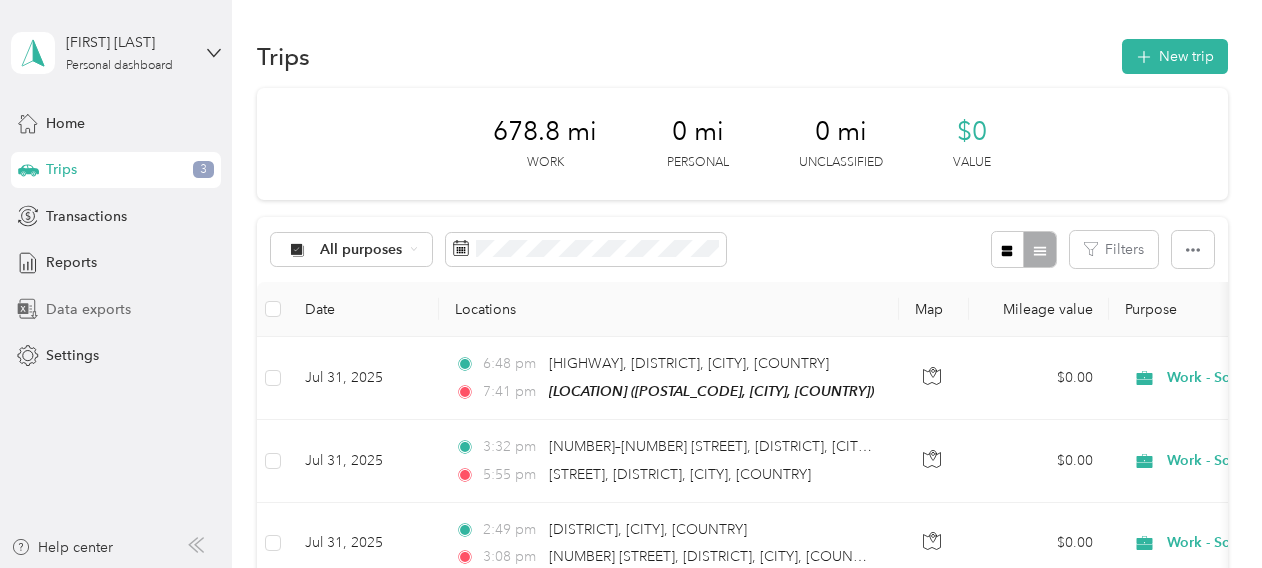 click on "Data exports" at bounding box center [88, 309] 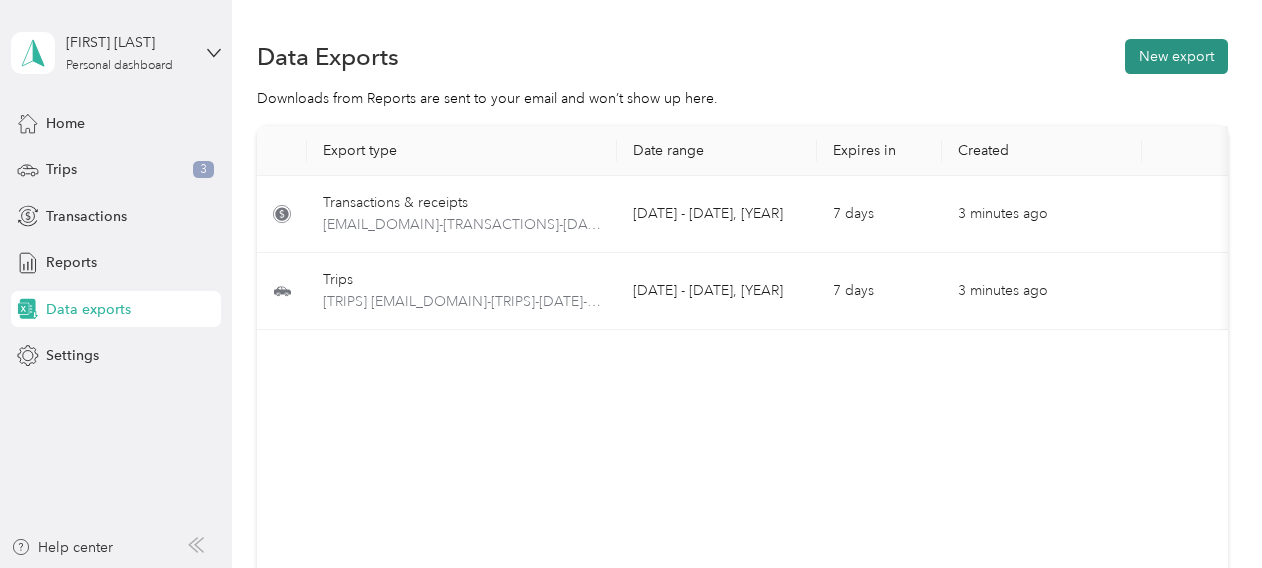 click on "New export" at bounding box center (1176, 56) 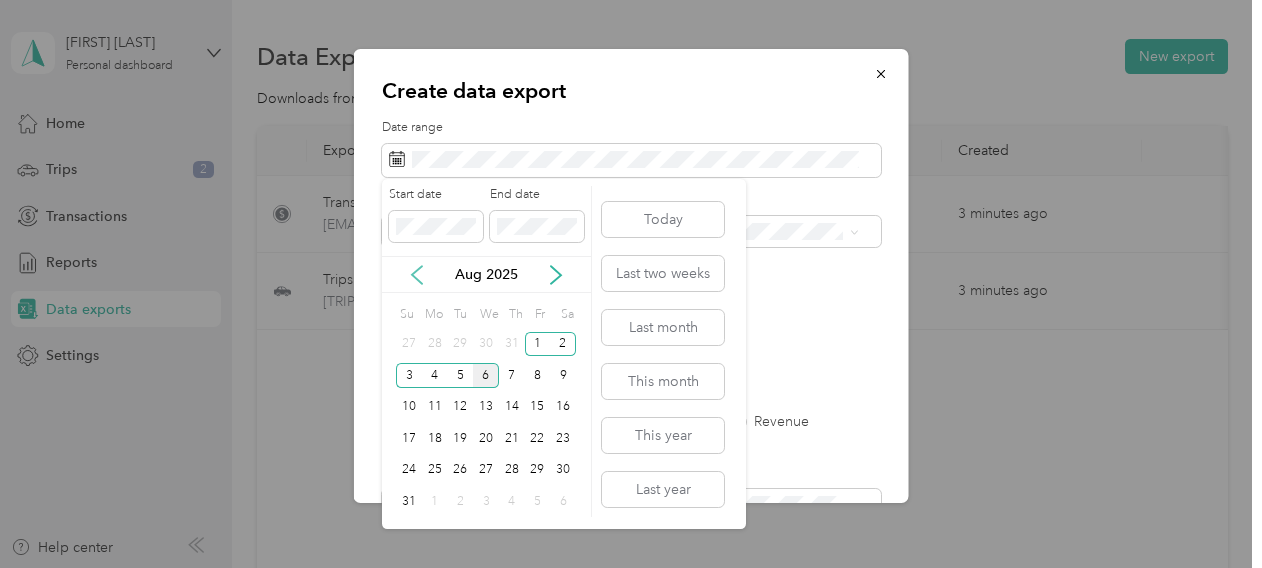 click 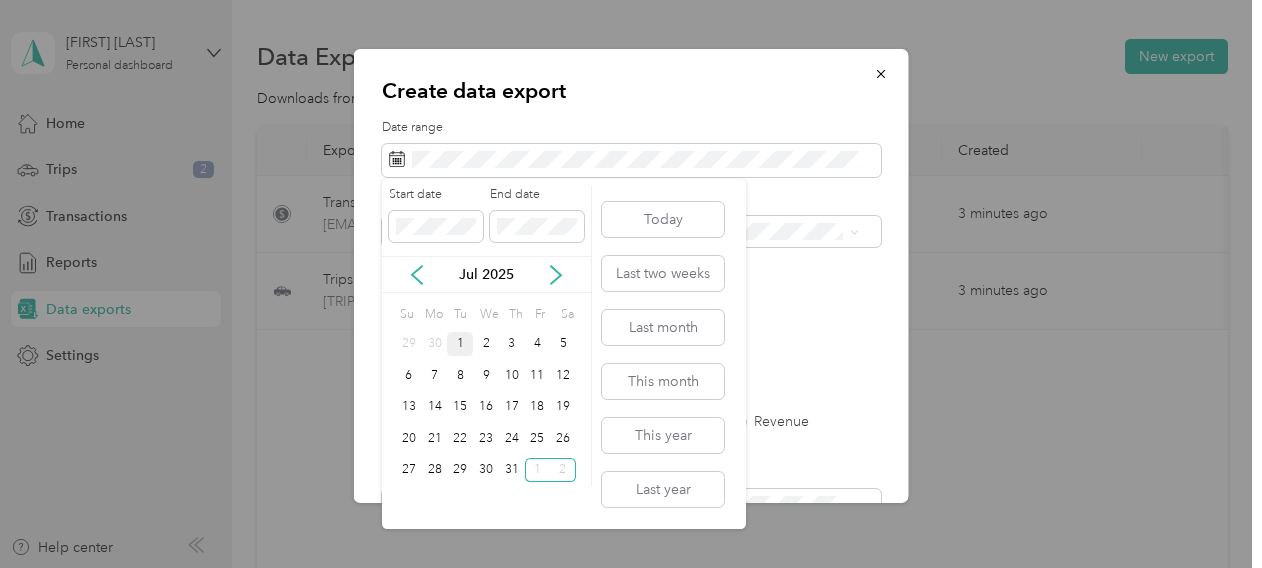 click on "1" at bounding box center (460, 344) 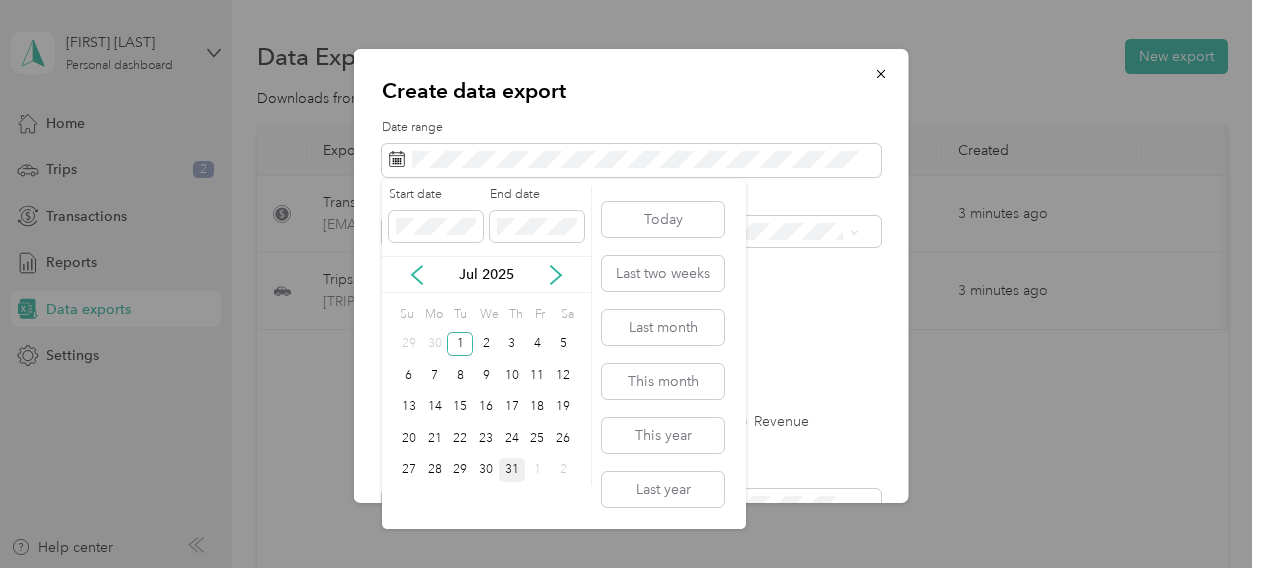 click on "31" at bounding box center (512, 470) 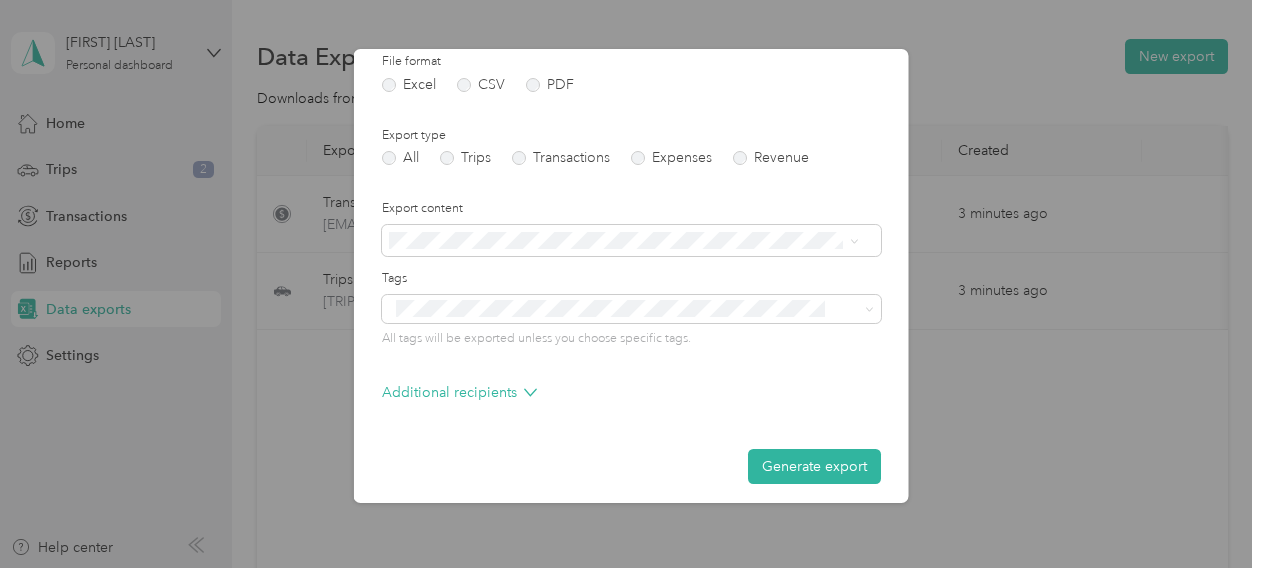 scroll, scrollTop: 272, scrollLeft: 0, axis: vertical 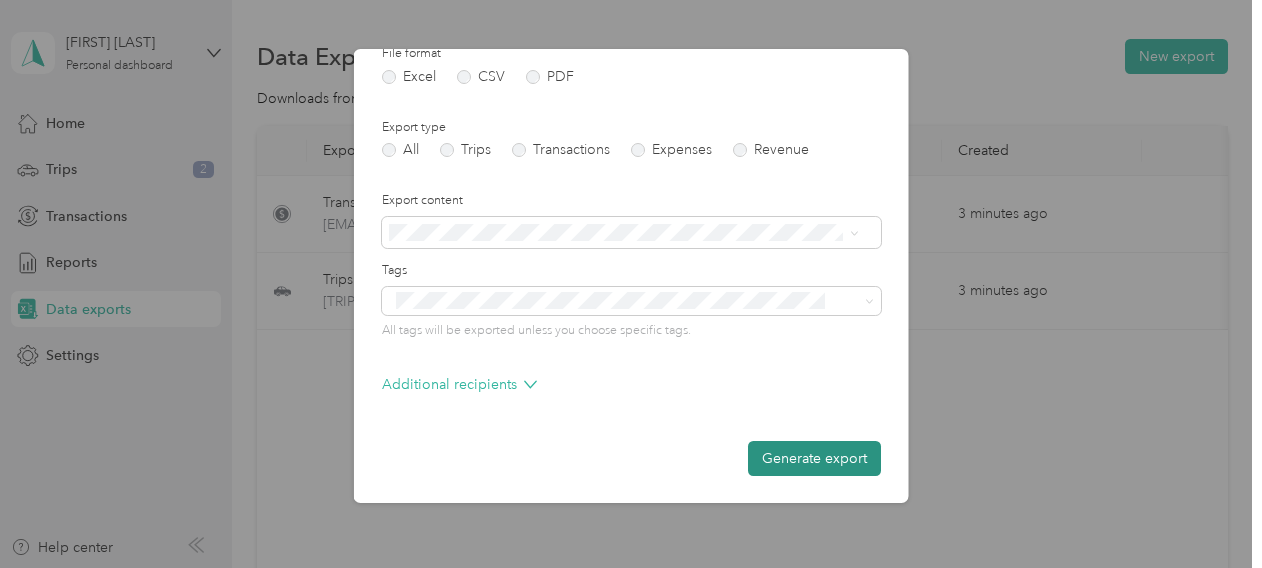 click on "Generate export" at bounding box center (814, 458) 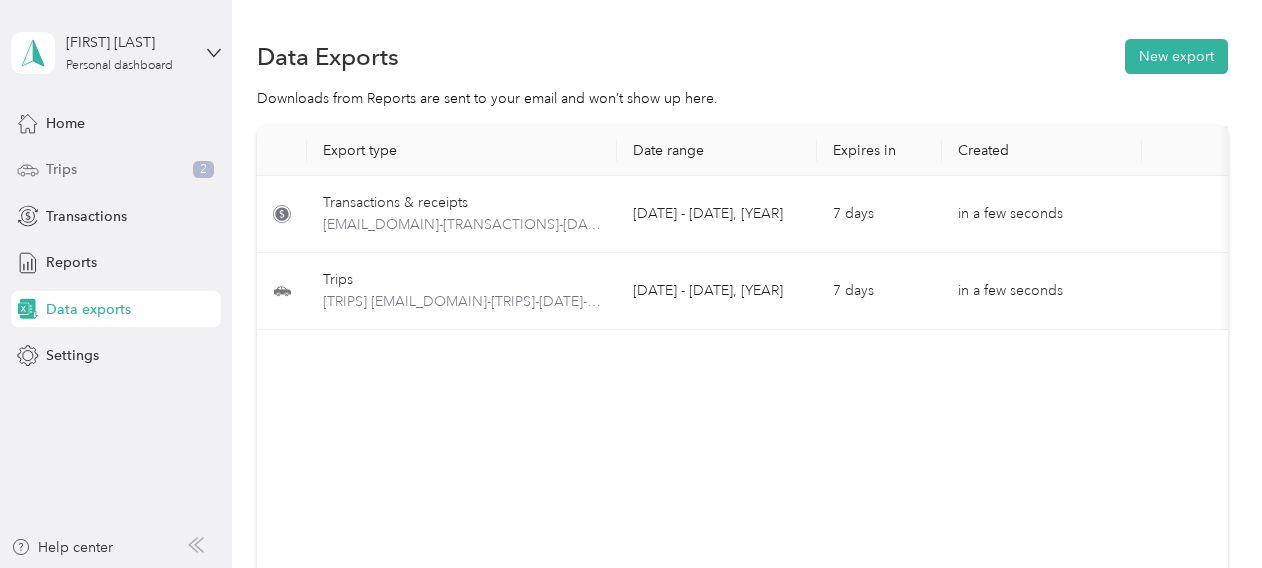 click on "Trips" at bounding box center [61, 169] 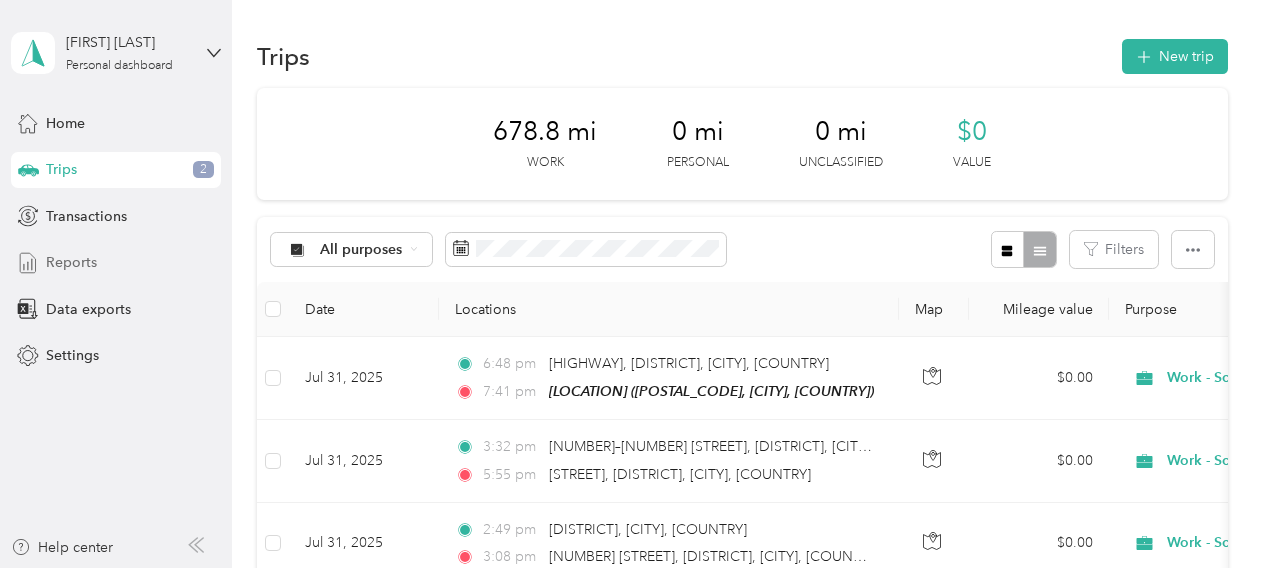 click on "Reports" at bounding box center (116, 263) 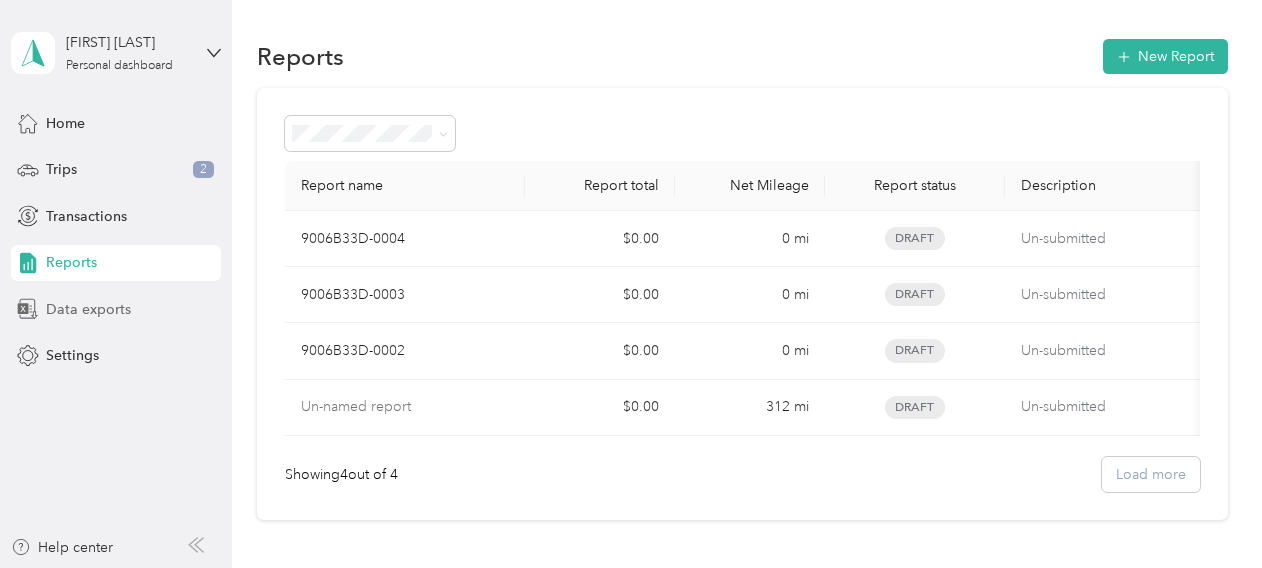 click on "Data exports" at bounding box center (88, 309) 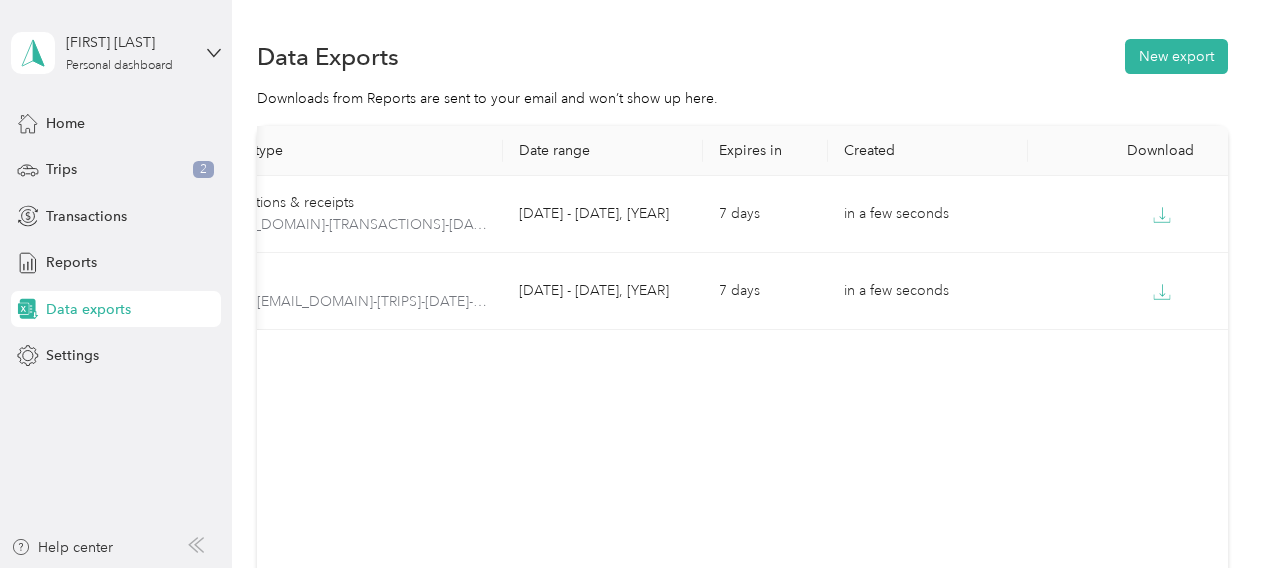 scroll, scrollTop: 0, scrollLeft: 0, axis: both 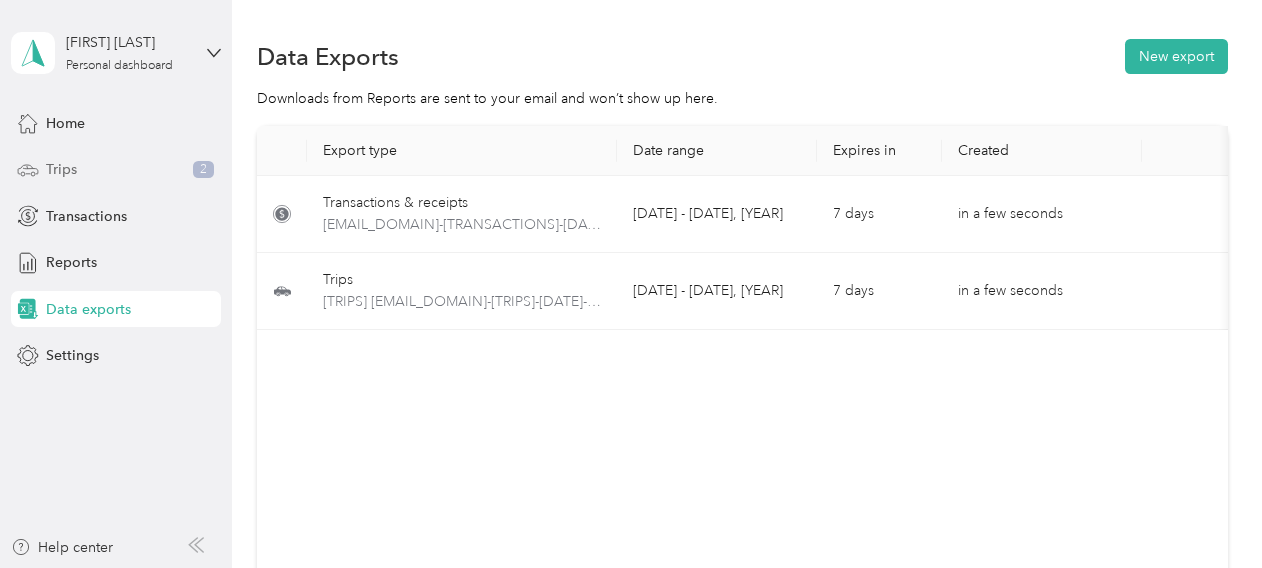 click on "Trips" at bounding box center [61, 169] 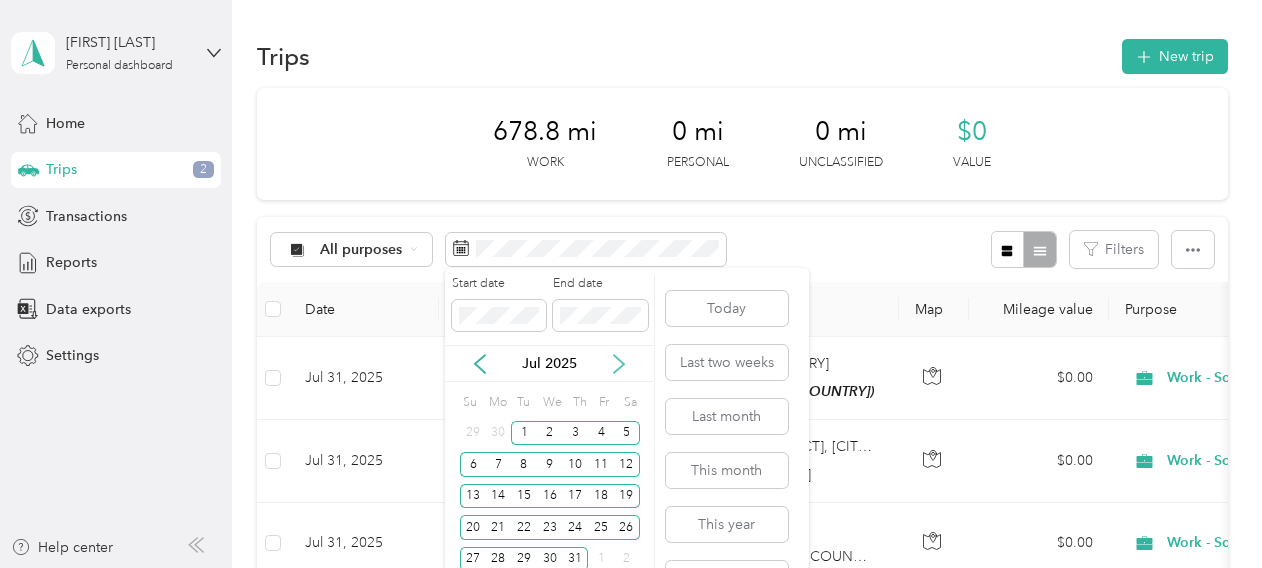 drag, startPoint x: 625, startPoint y: 367, endPoint x: 608, endPoint y: 368, distance: 17.029387 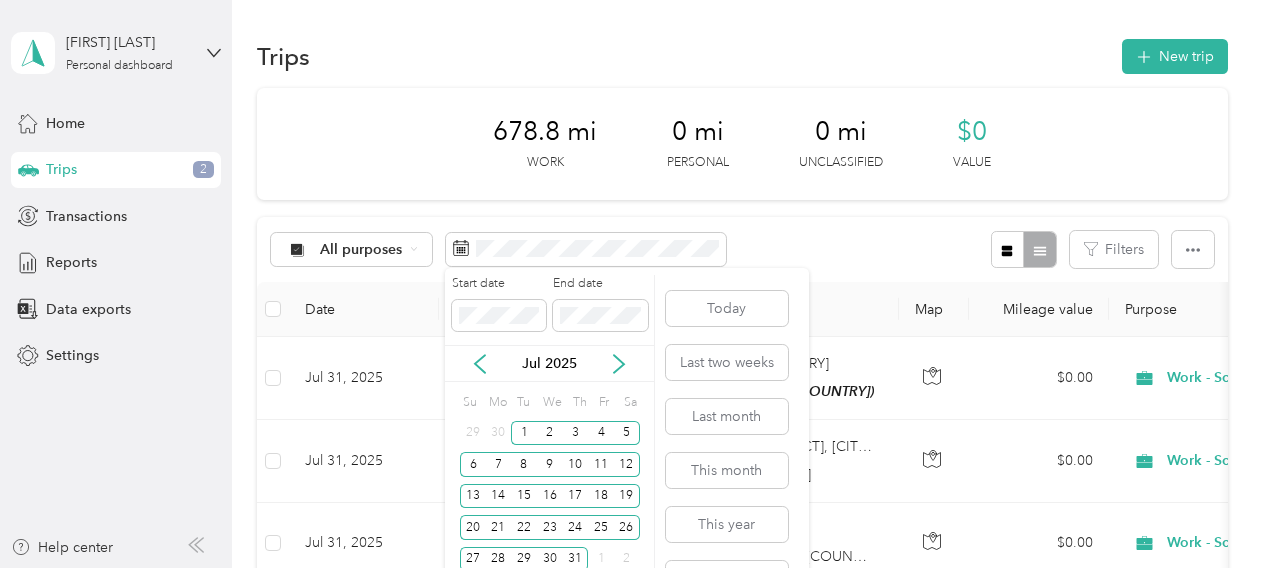 click 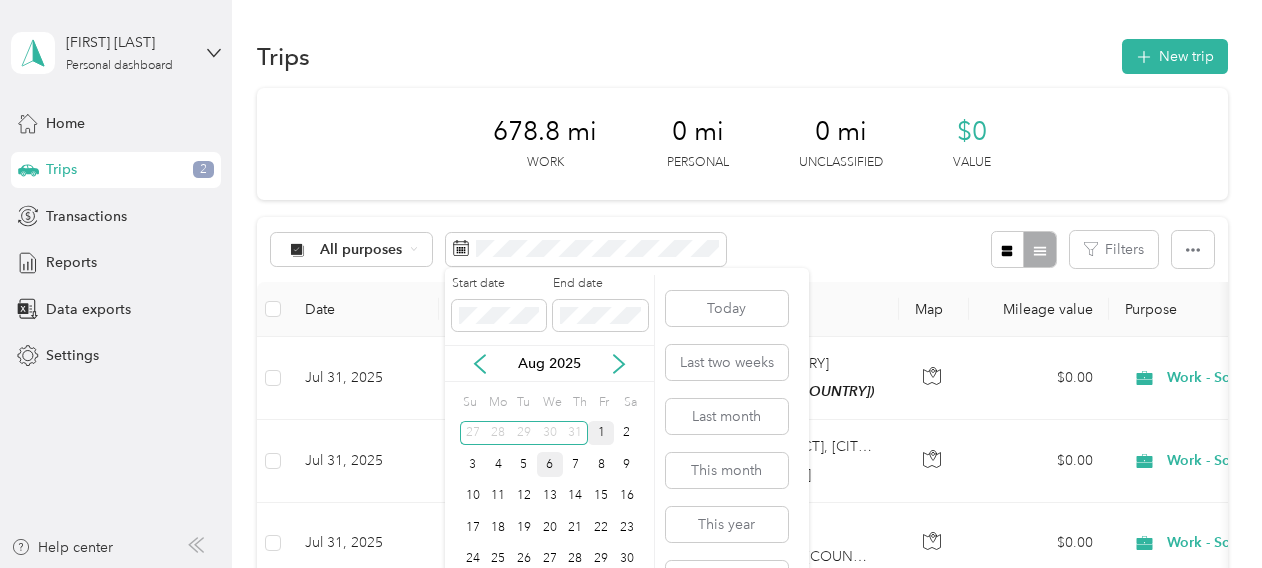 click on "1" at bounding box center [601, 433] 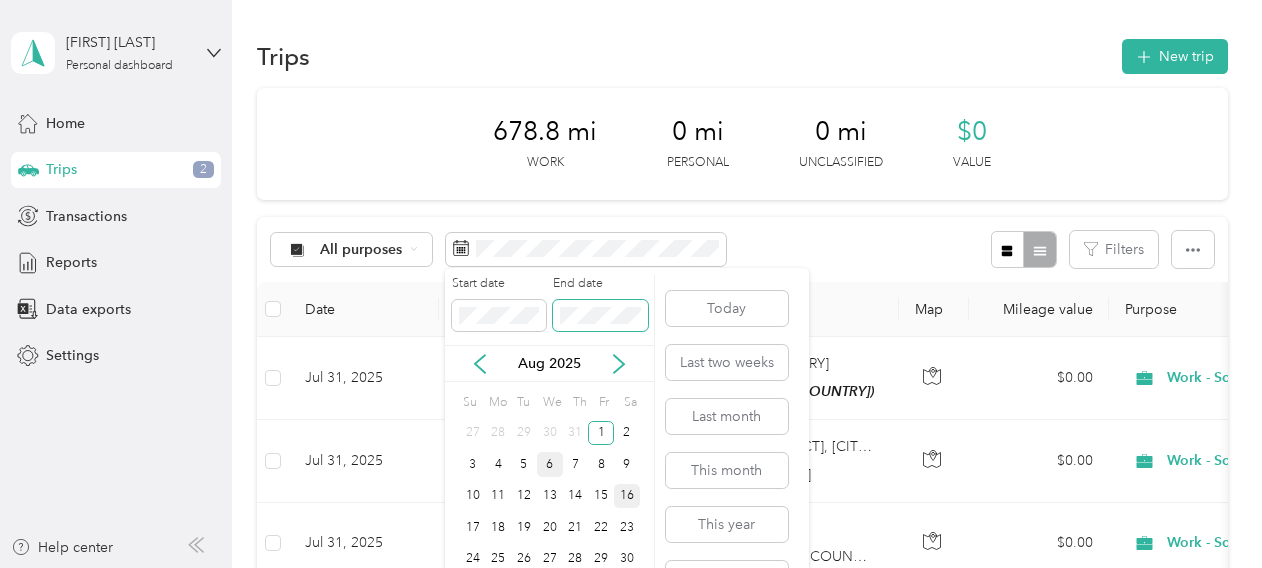 scroll, scrollTop: 50, scrollLeft: 0, axis: vertical 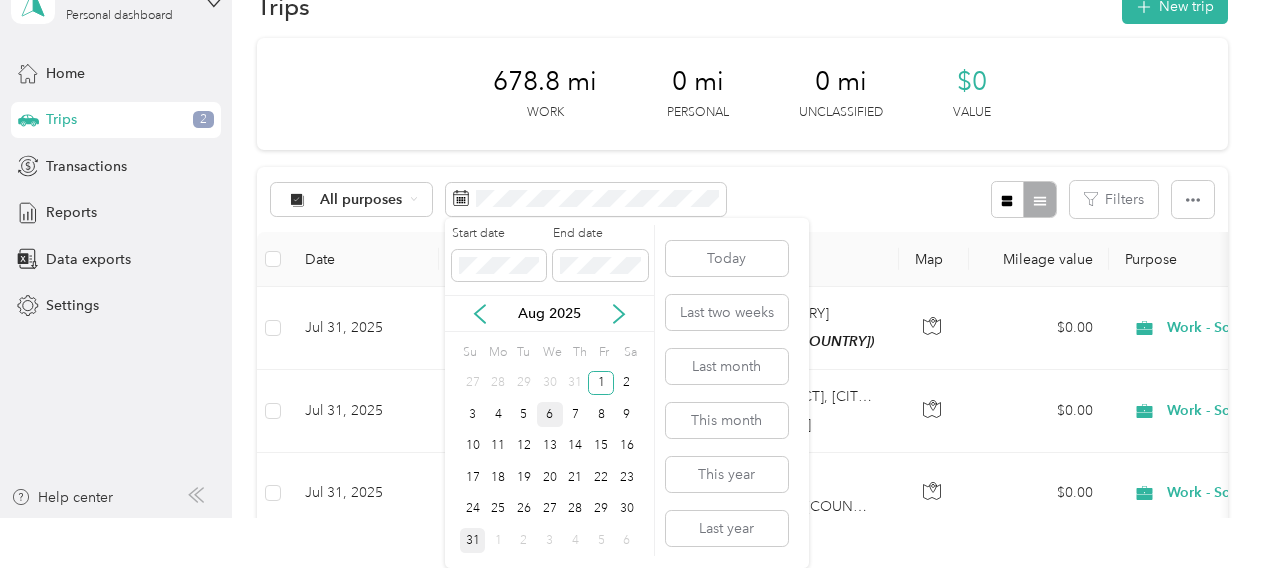 click on "31" at bounding box center [473, 540] 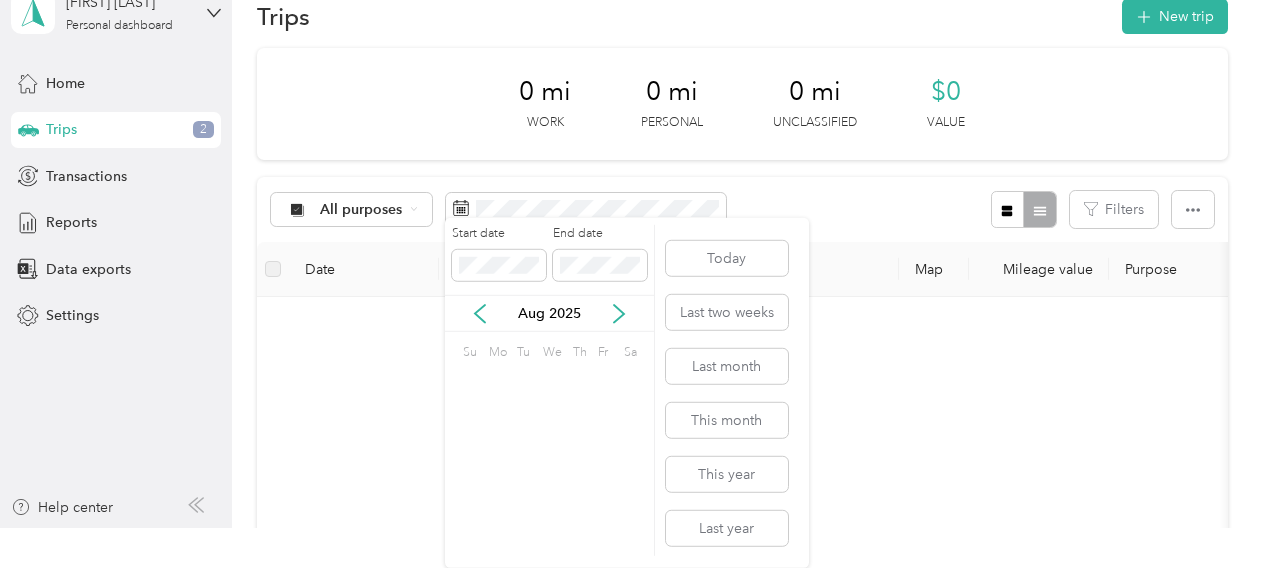 scroll, scrollTop: 0, scrollLeft: 0, axis: both 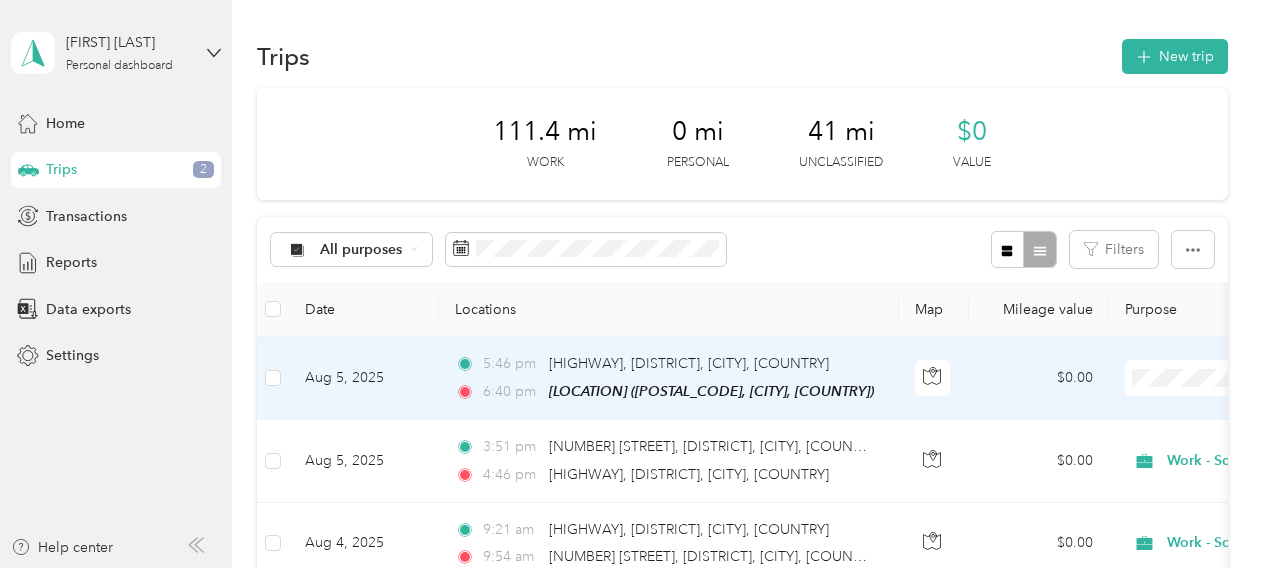 click on "Work - Scope other" at bounding box center [1156, 414] 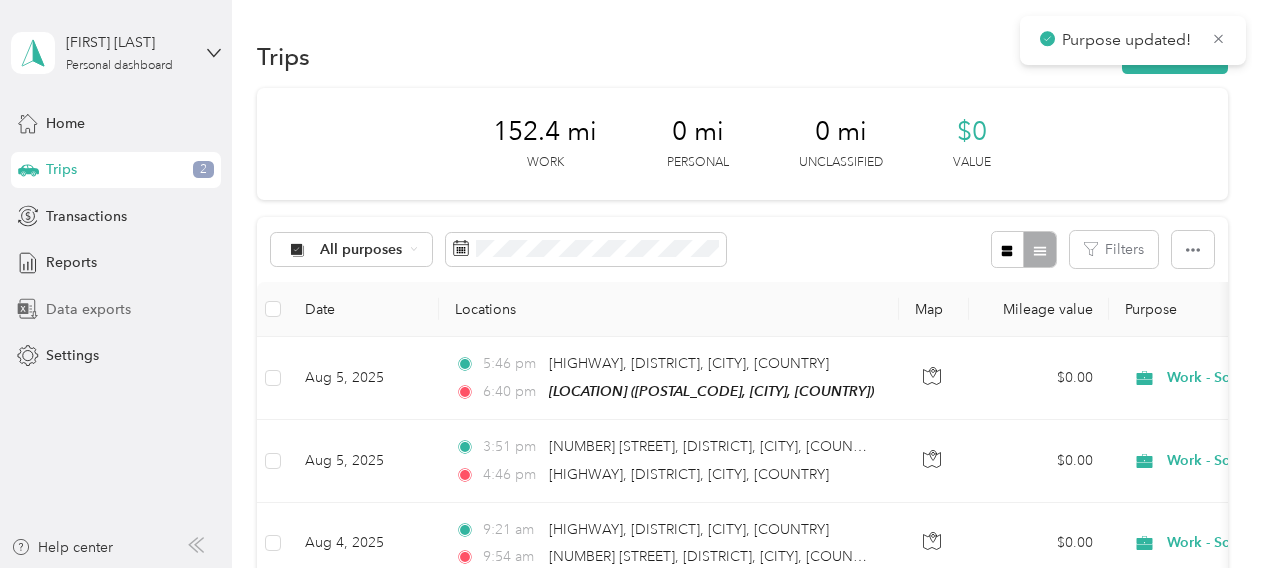 click on "Data exports" at bounding box center (88, 309) 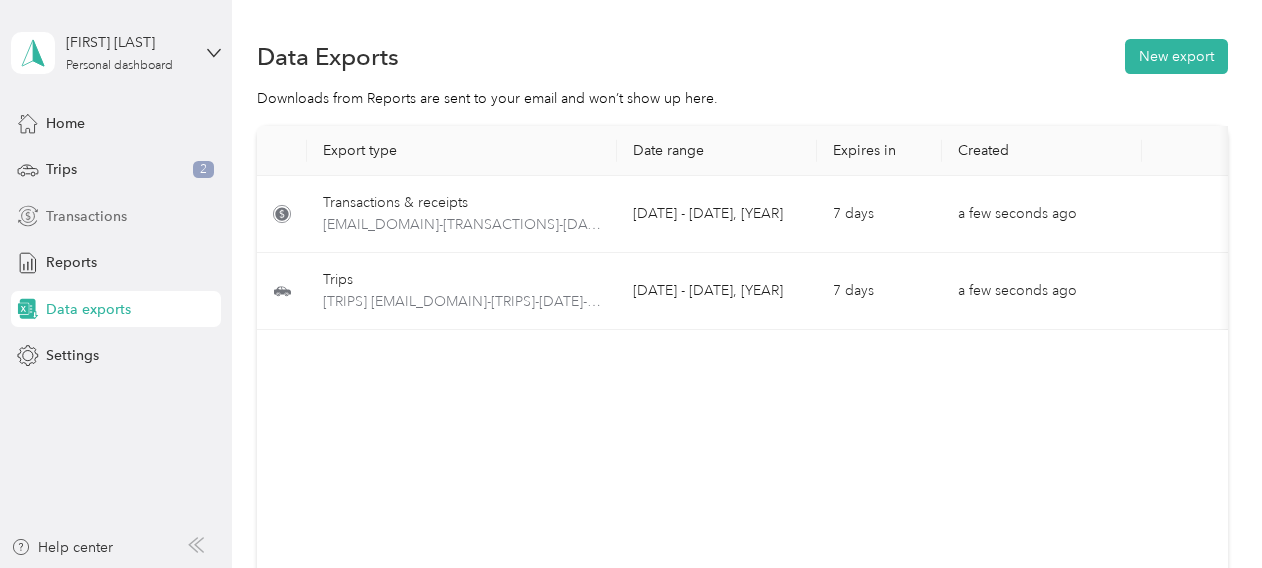 click on "Transactions" at bounding box center (86, 216) 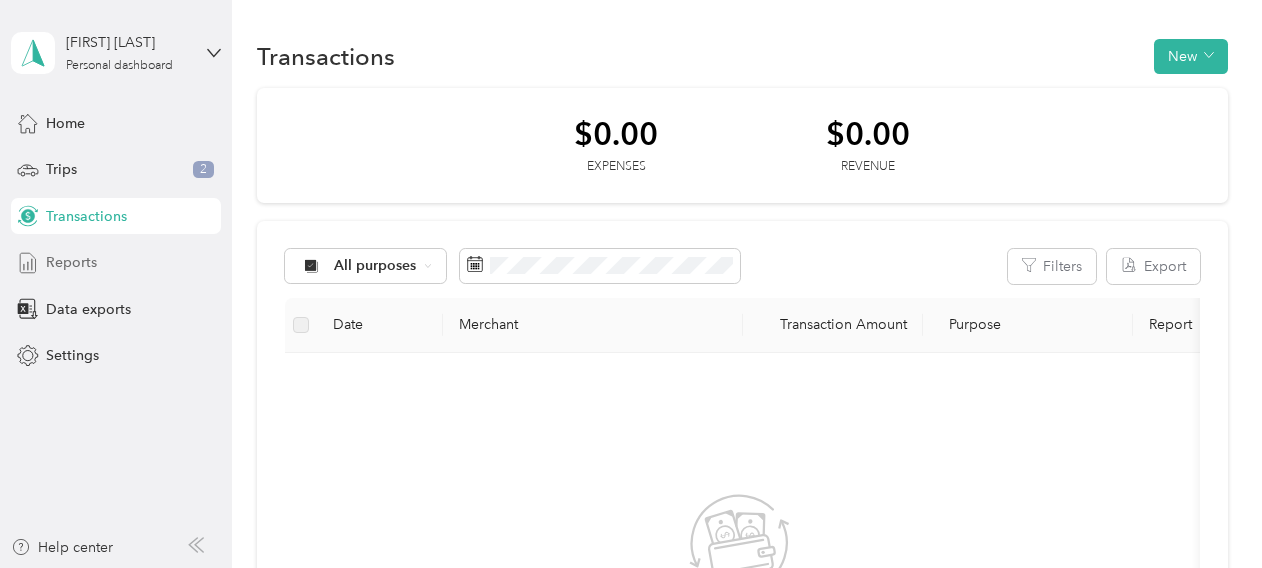 click on "Reports" at bounding box center (71, 262) 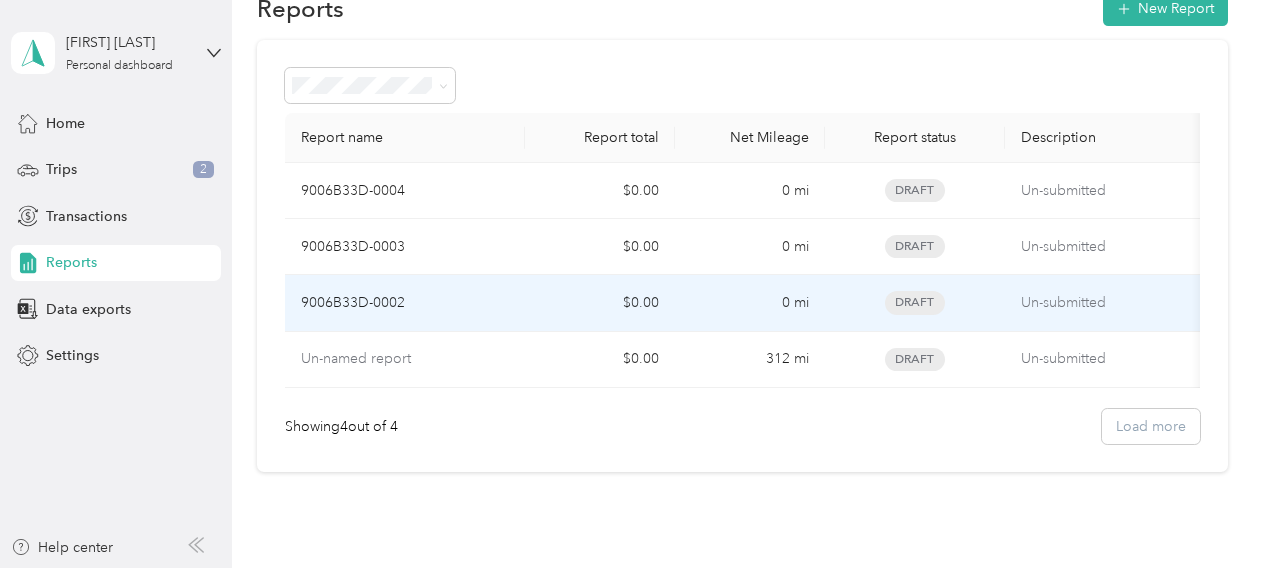 scroll, scrollTop: 0, scrollLeft: 0, axis: both 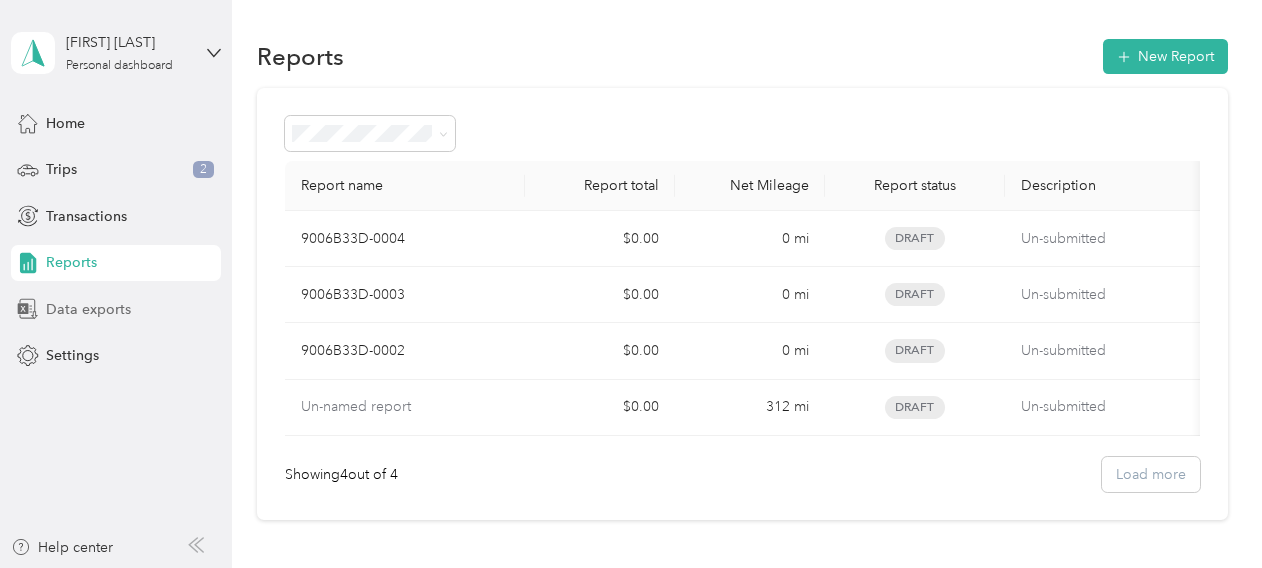 click on "Data exports" at bounding box center (88, 309) 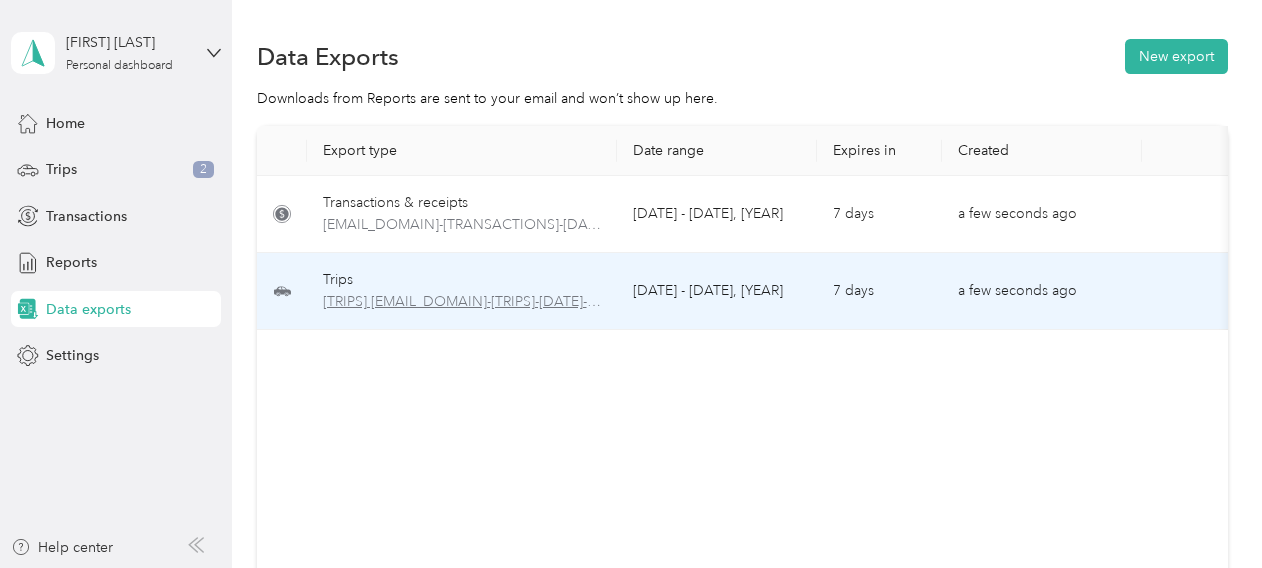 click on "[TRIPS] [EMAIL_DOMAIN]-[TRIPS]-[DATE]-[DATE].xlsx" at bounding box center [462, 302] 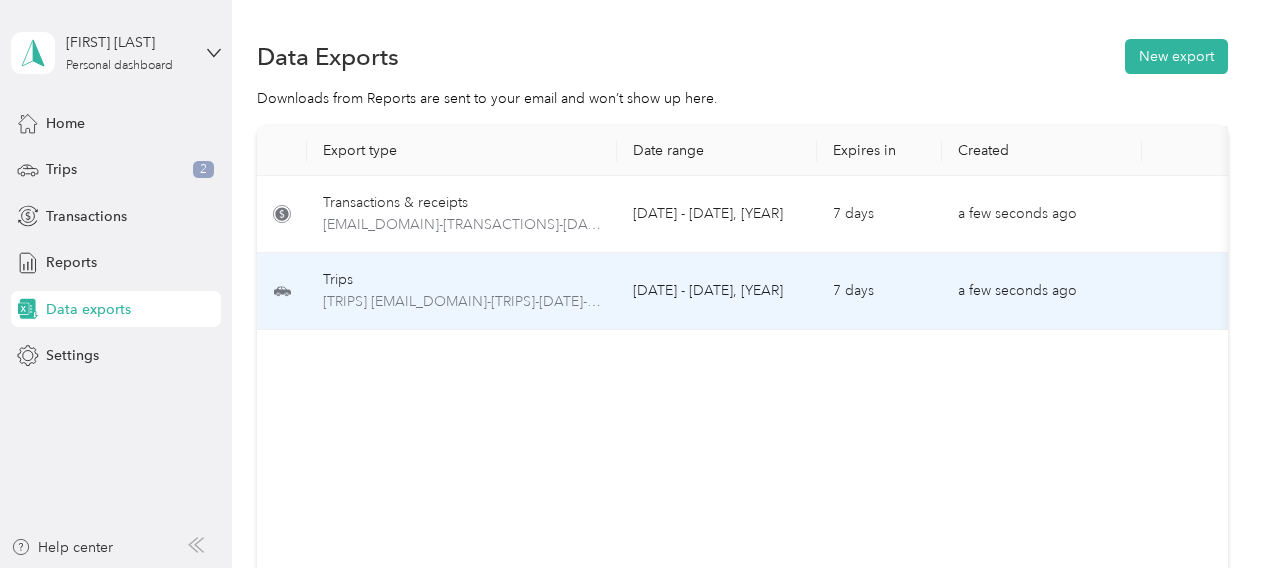 click on "Trips" at bounding box center (462, 280) 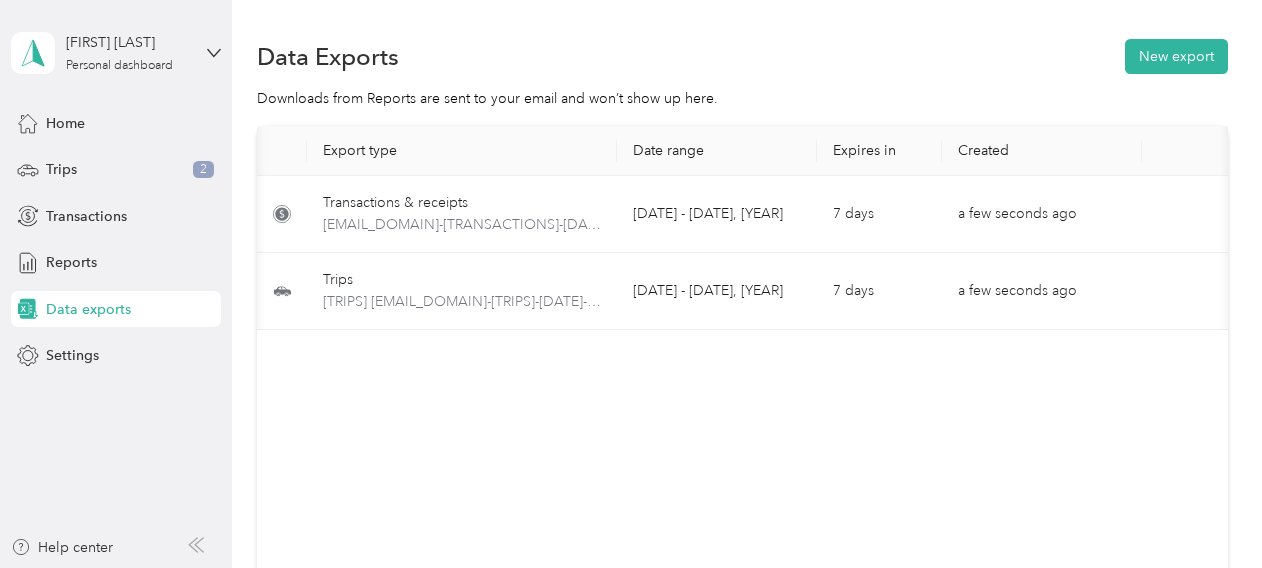 scroll, scrollTop: 0, scrollLeft: 120, axis: horizontal 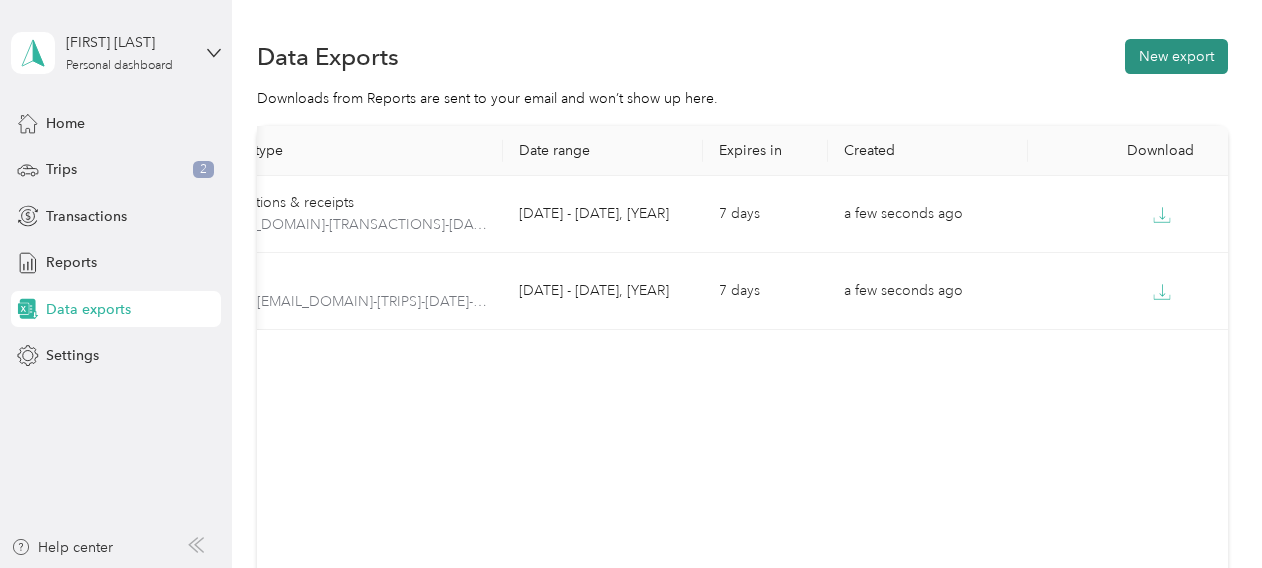 click on "New export" at bounding box center (1176, 56) 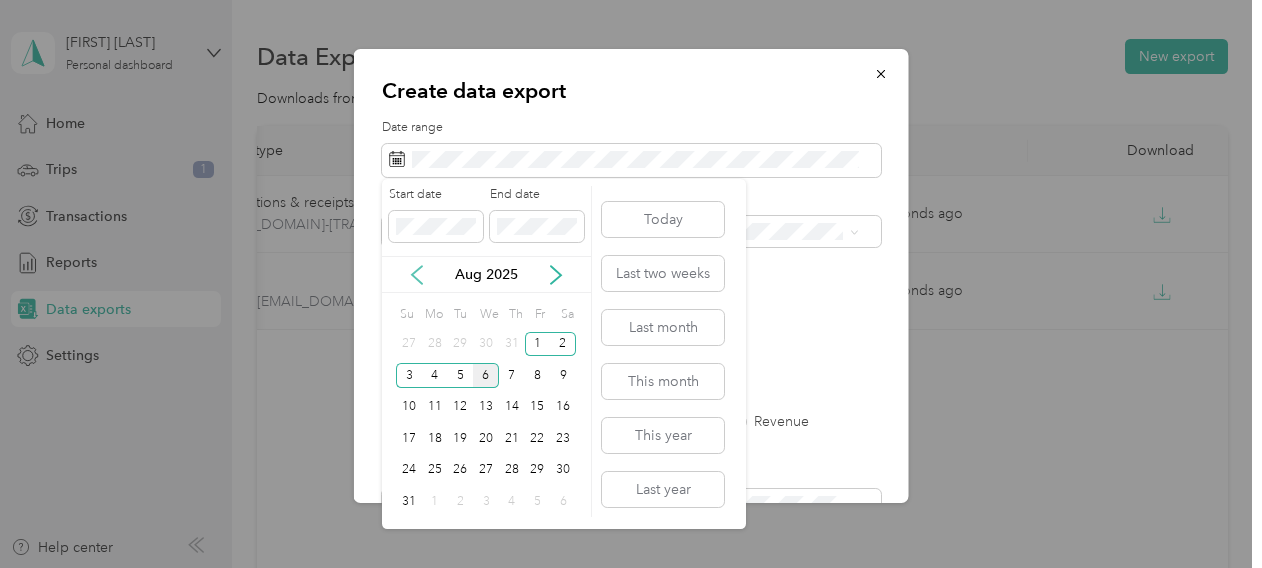 click 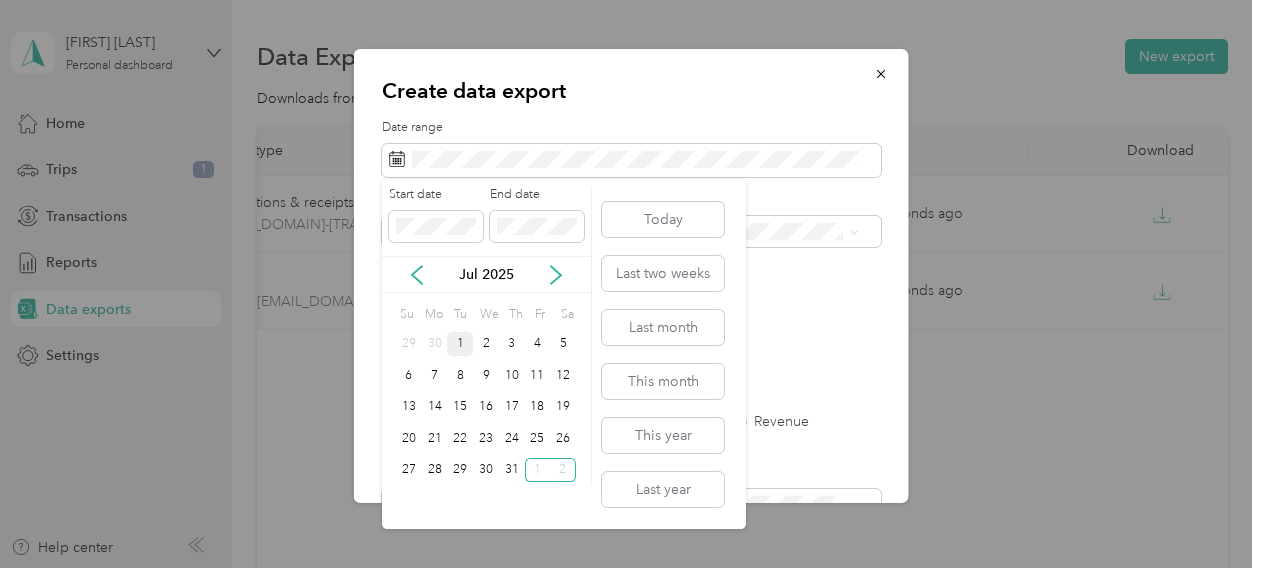 click on "1" at bounding box center (460, 344) 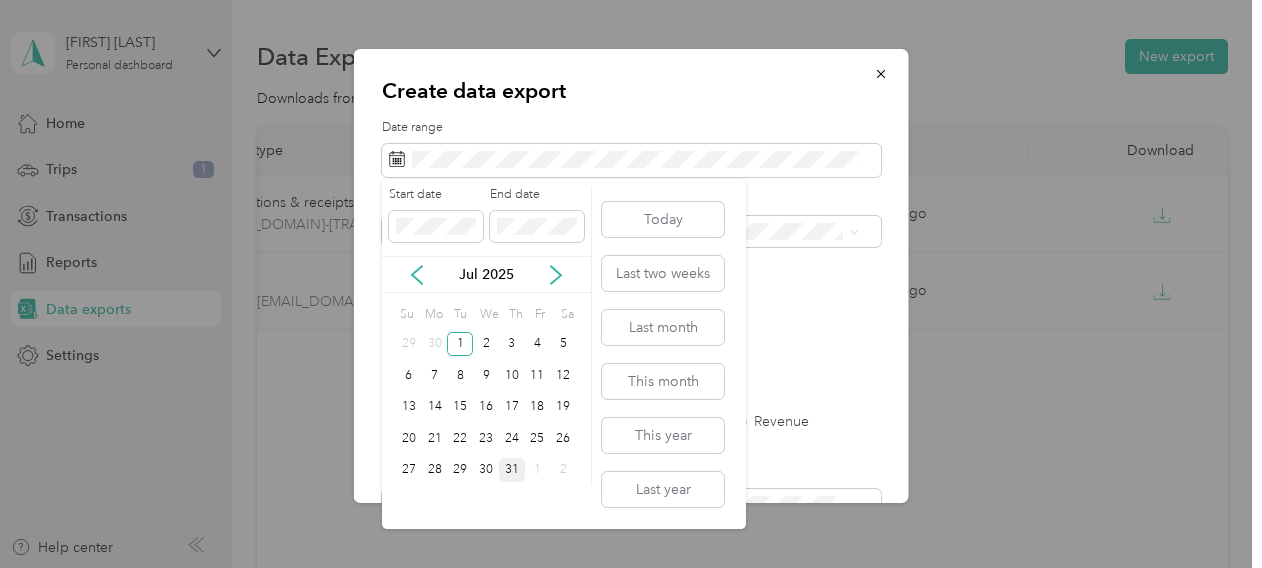 click on "31" at bounding box center (512, 470) 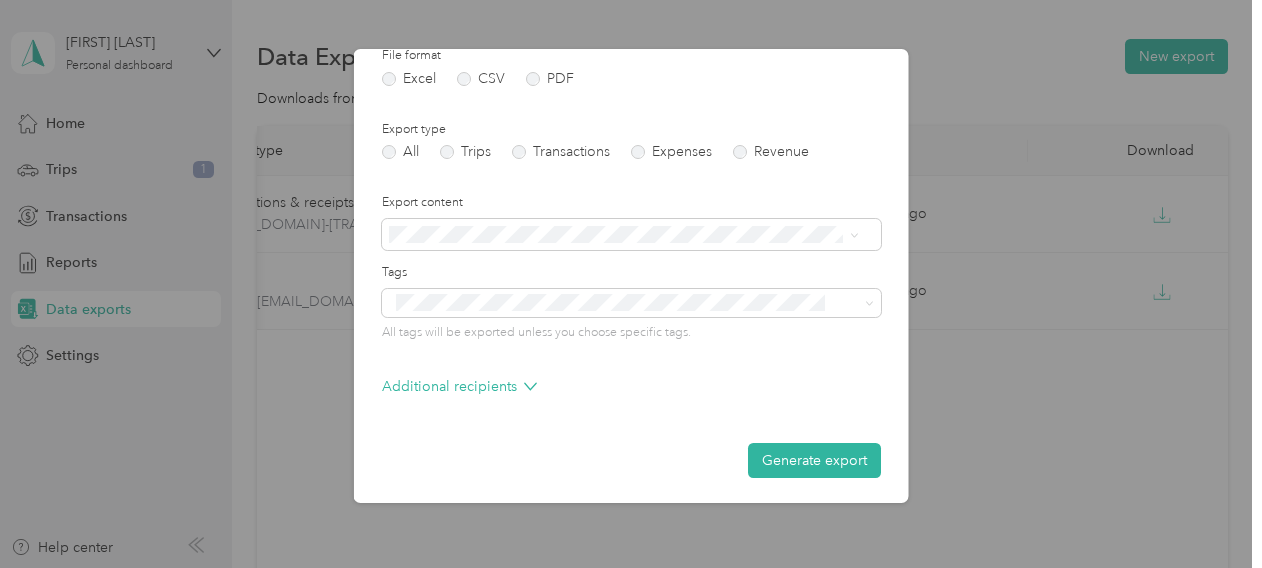 scroll, scrollTop: 272, scrollLeft: 0, axis: vertical 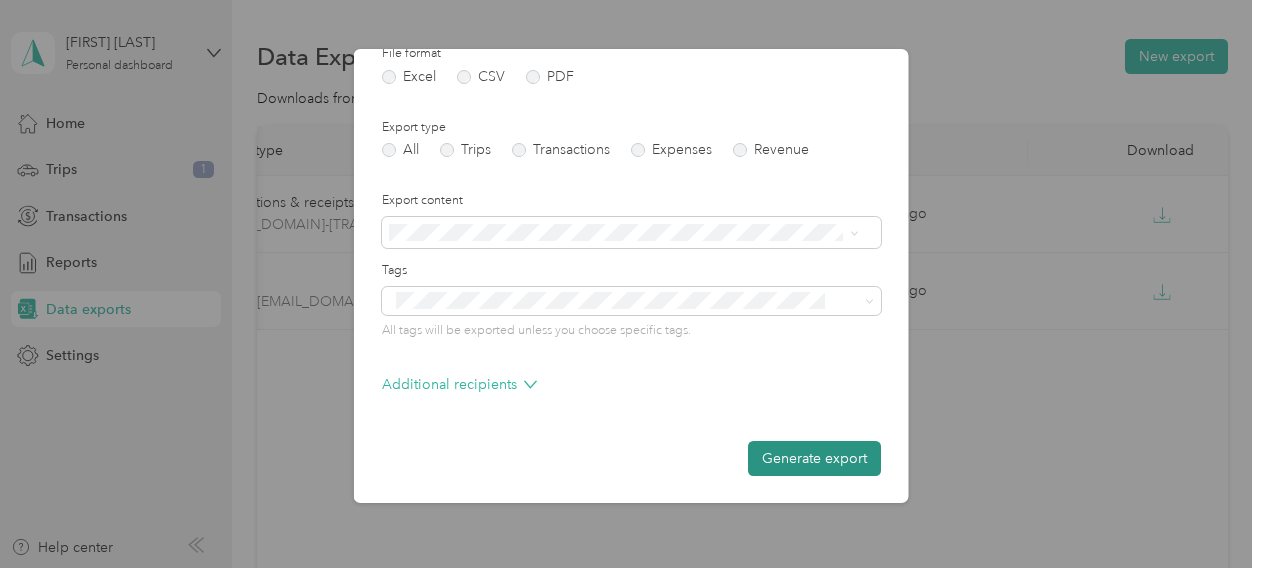 click on "Generate export" at bounding box center (814, 458) 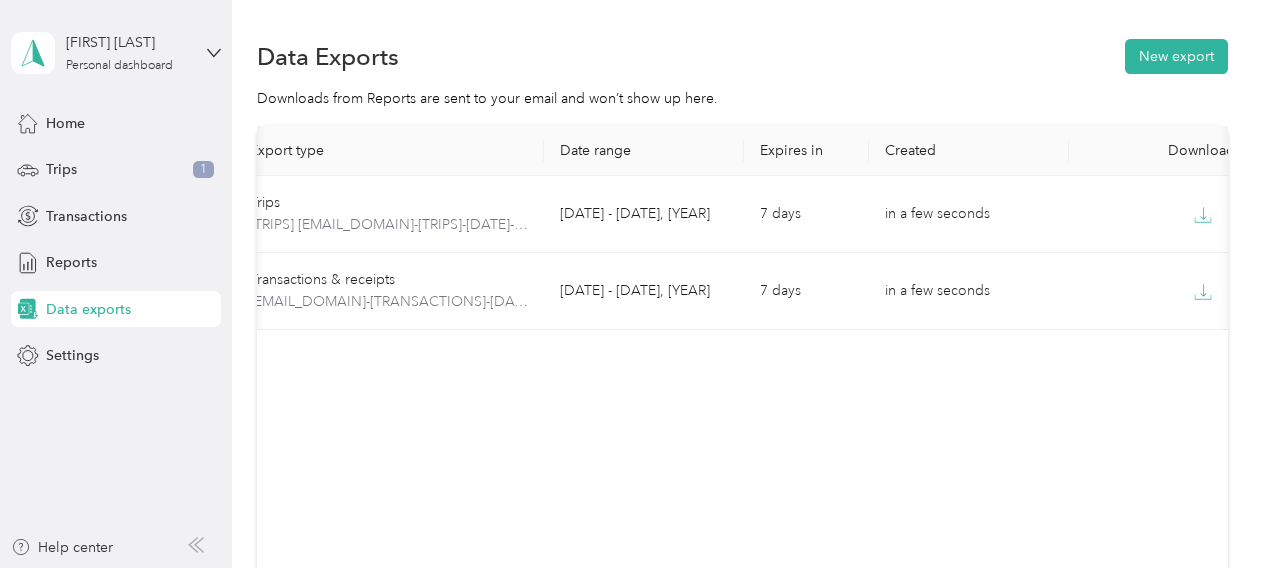 scroll, scrollTop: 0, scrollLeft: 120, axis: horizontal 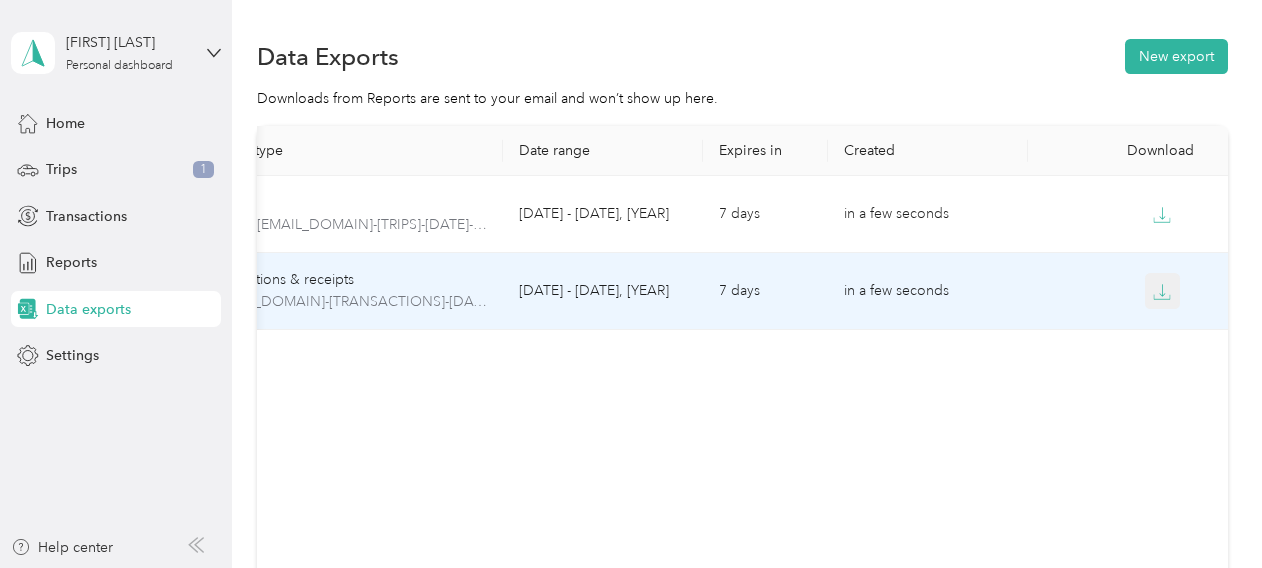 click 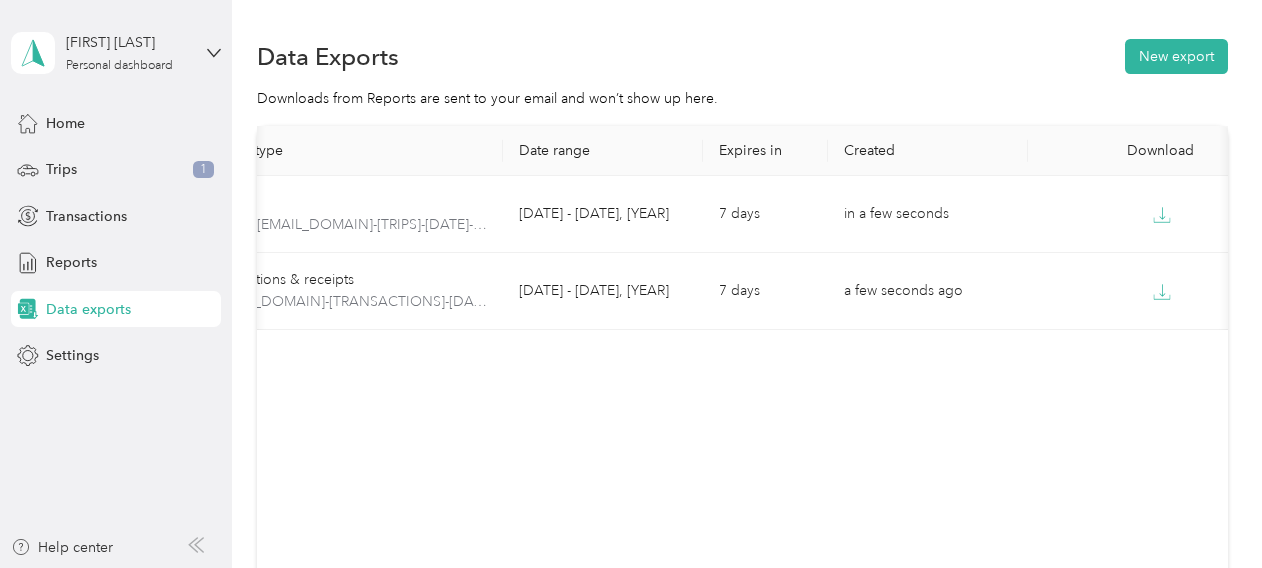 scroll, scrollTop: 0, scrollLeft: 0, axis: both 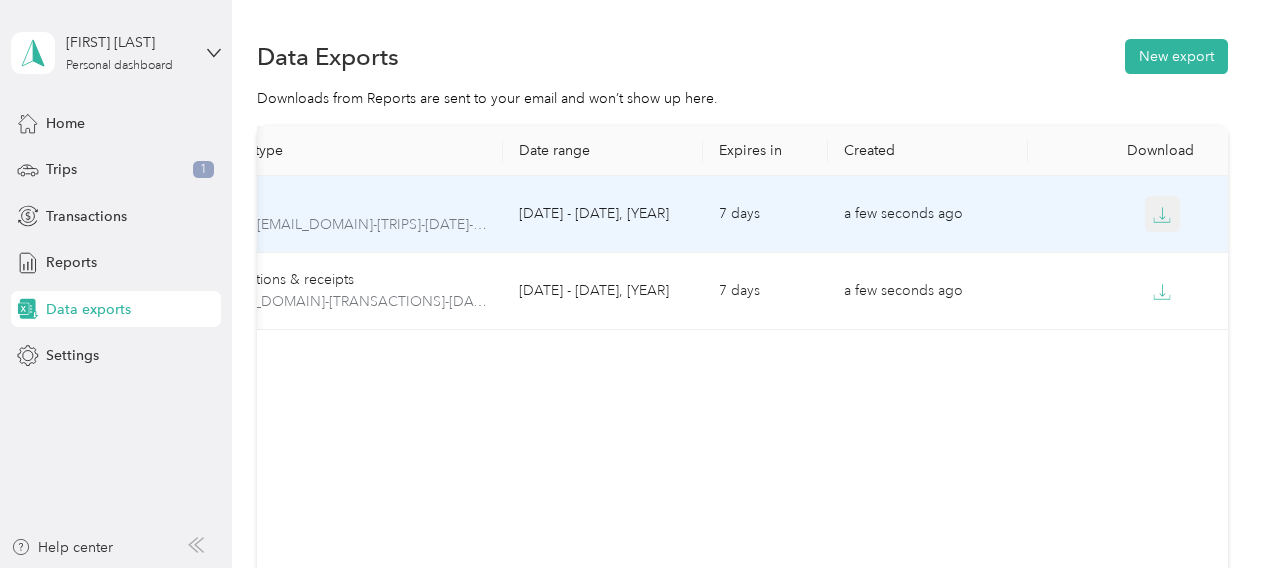 click 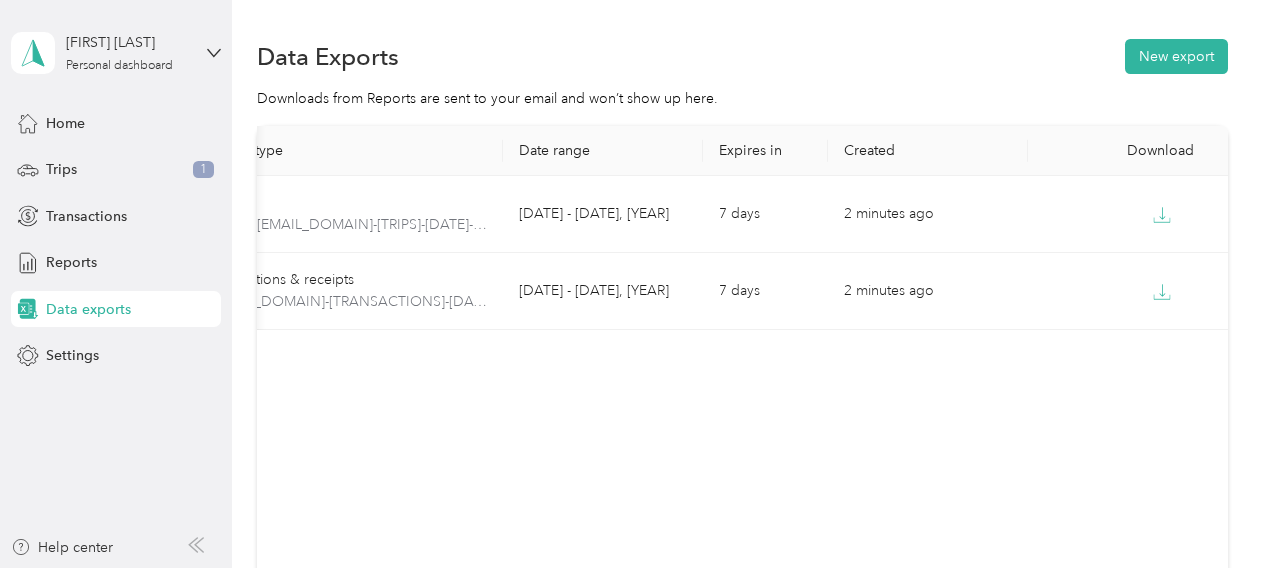 click on "[EXPORT_TYPE] [DATE_RANGE] [EXPIRES_IN] [CREATED] [DOWNLOAD]            [TRIPS] [EMAIL_DOMAIN]-[TRIPS]-[DATE]-[DATE].xlsx [DATE] - [DATE] [DAYS] [TIME] [TRANSACTIONS] & [RECEIPTS] [EMAIL_DOMAIN]-[TRANSACTIONS]-[DATE]-[DATE].xlsx [DATE] - [DATE] [DAYS] [TIME]" at bounding box center (742, 353) 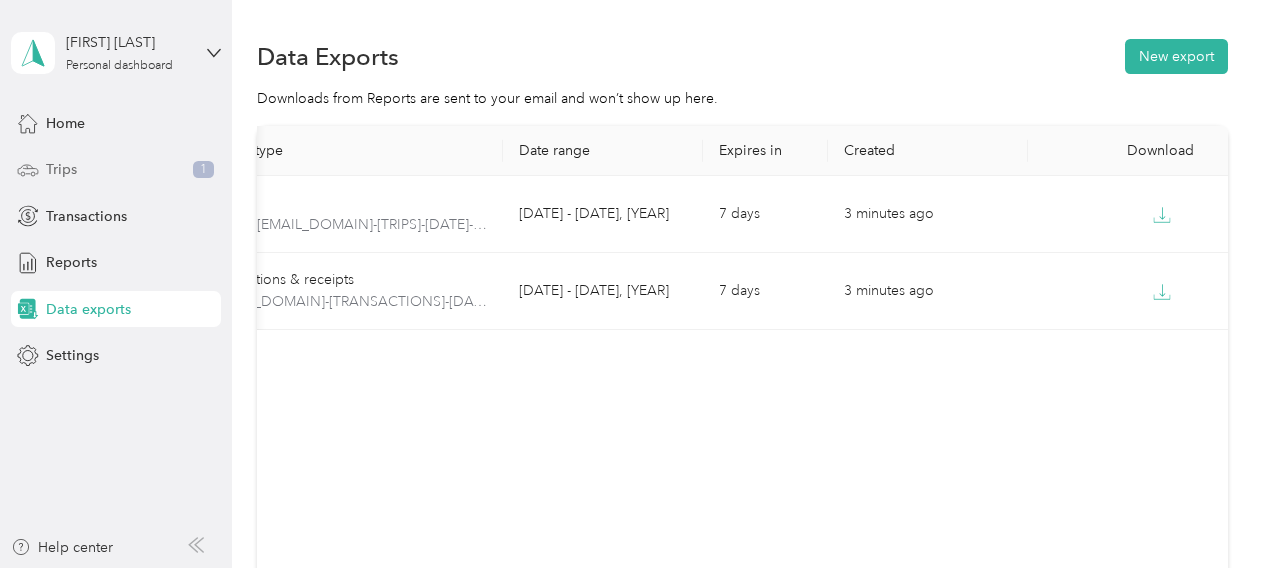 click on "Trips" at bounding box center [61, 169] 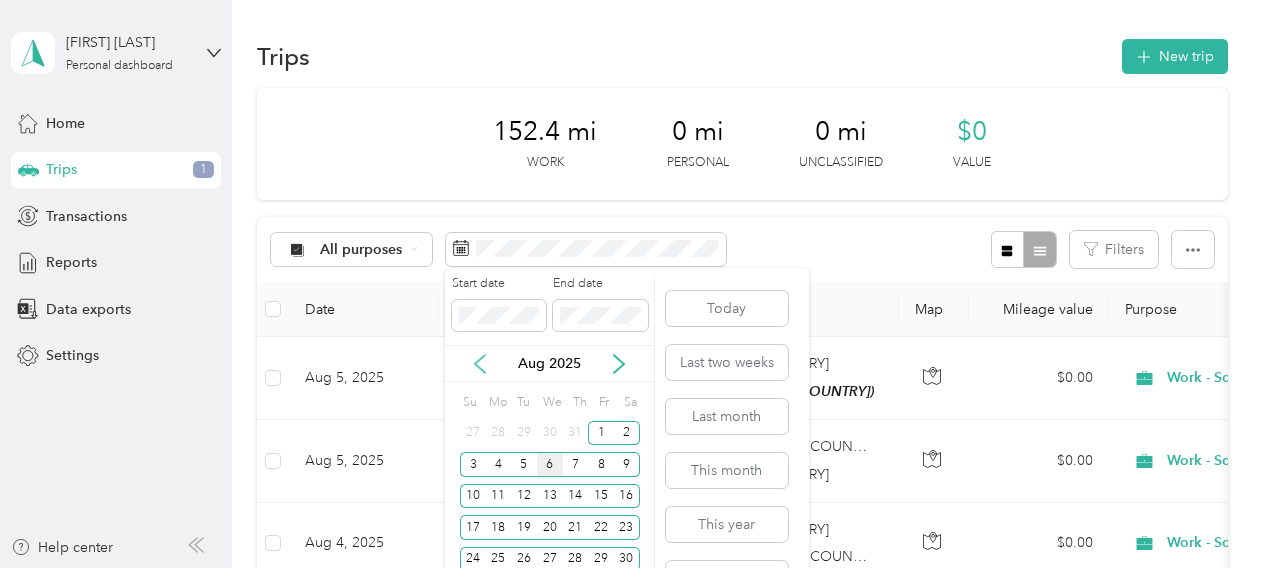 click 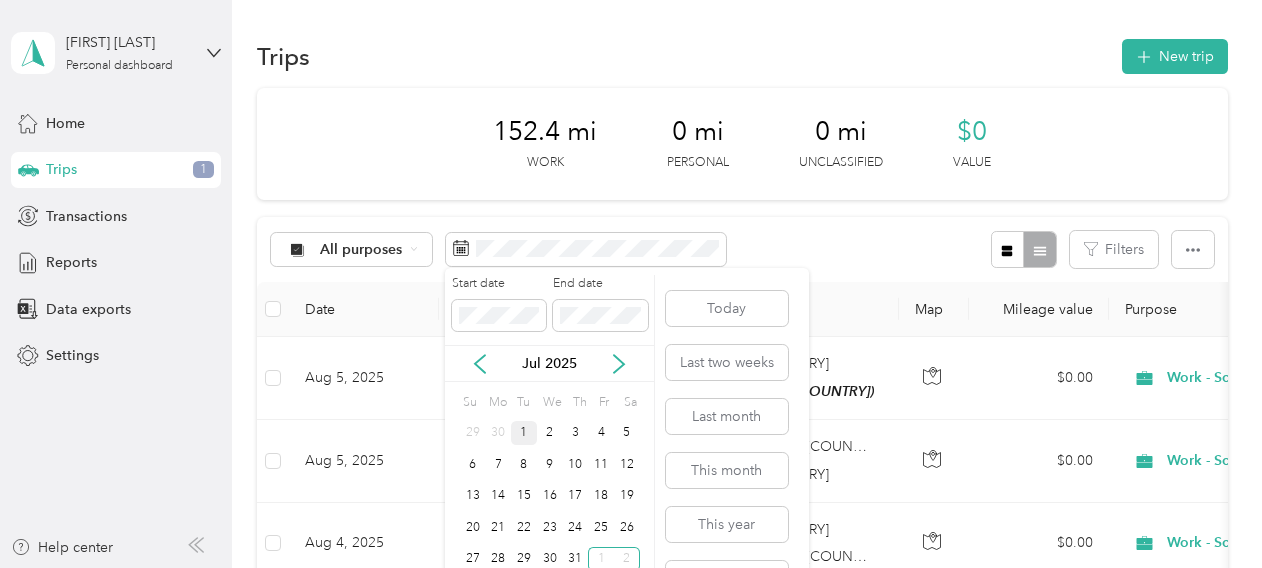 click on "1" at bounding box center [524, 433] 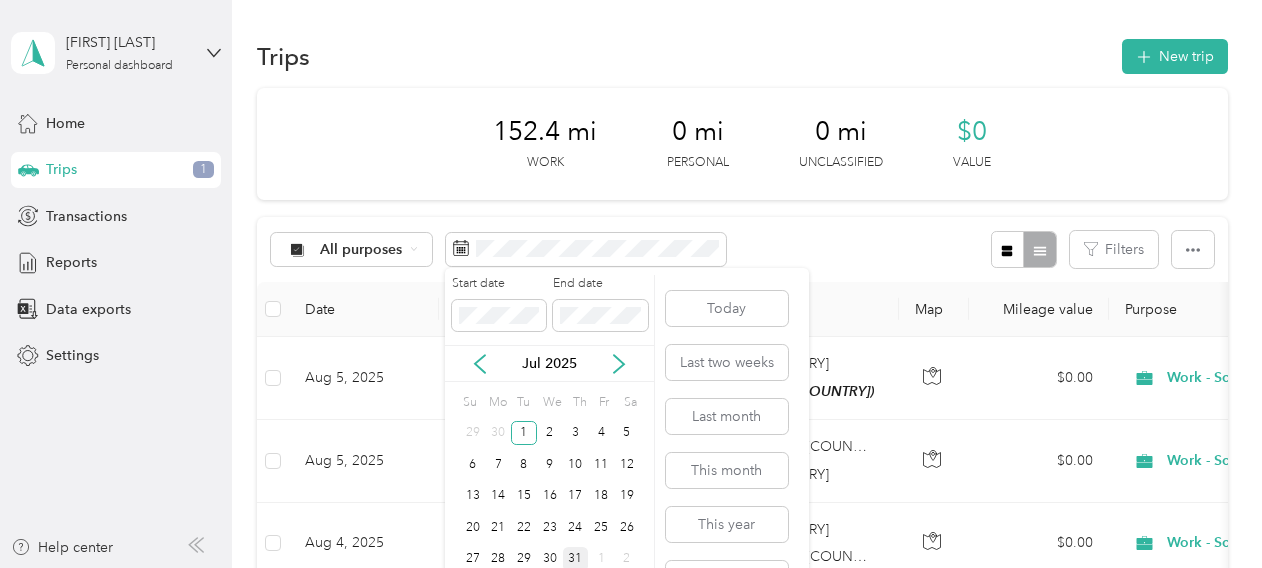 click on "31" at bounding box center (576, 559) 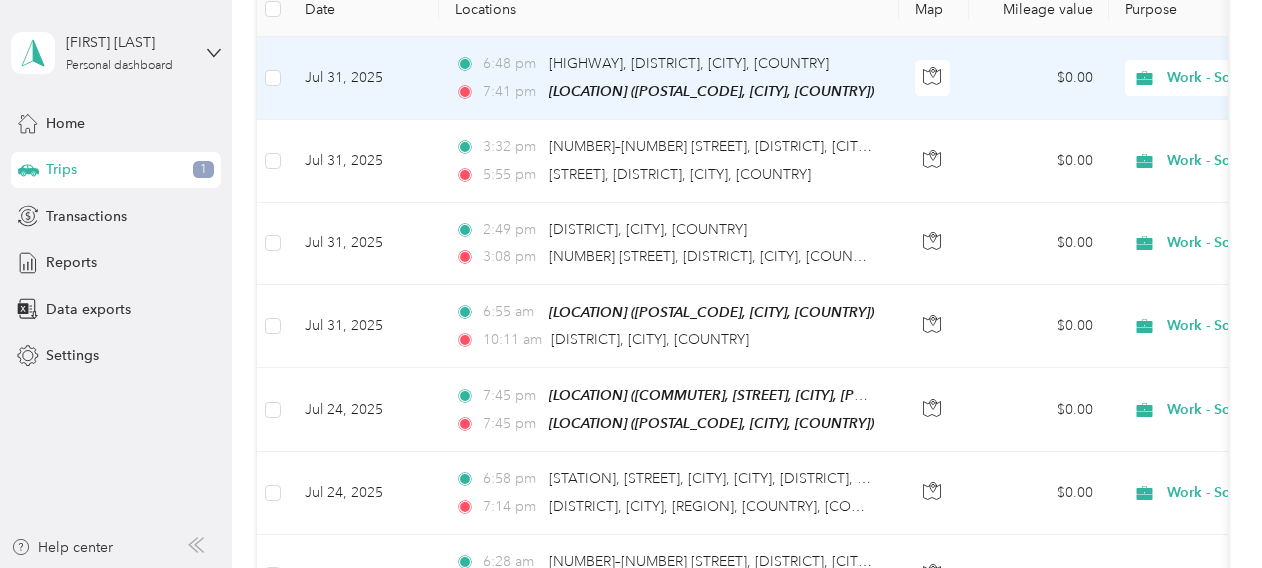scroll, scrollTop: 0, scrollLeft: 0, axis: both 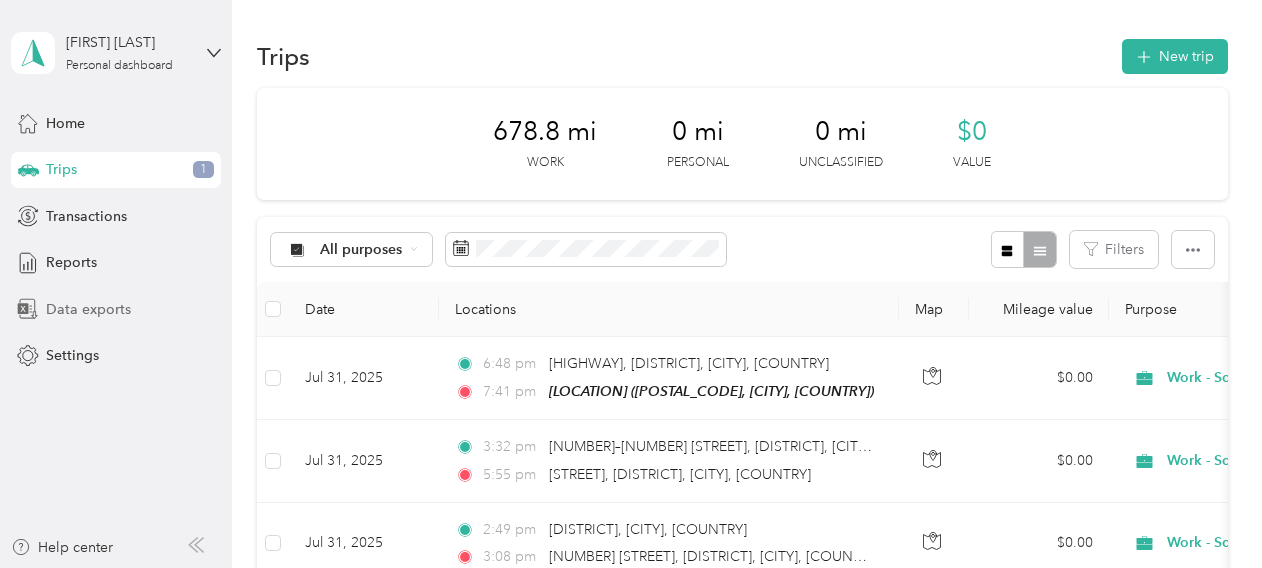 drag, startPoint x: 101, startPoint y: 310, endPoint x: 129, endPoint y: 312, distance: 28.071337 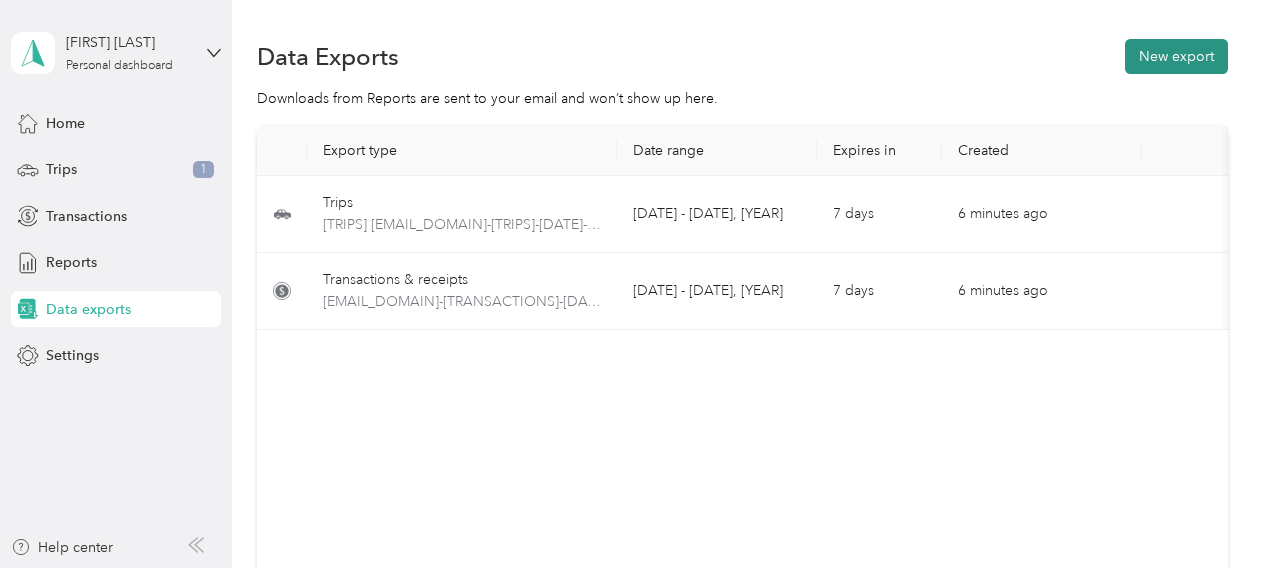 click on "New export" at bounding box center (1176, 56) 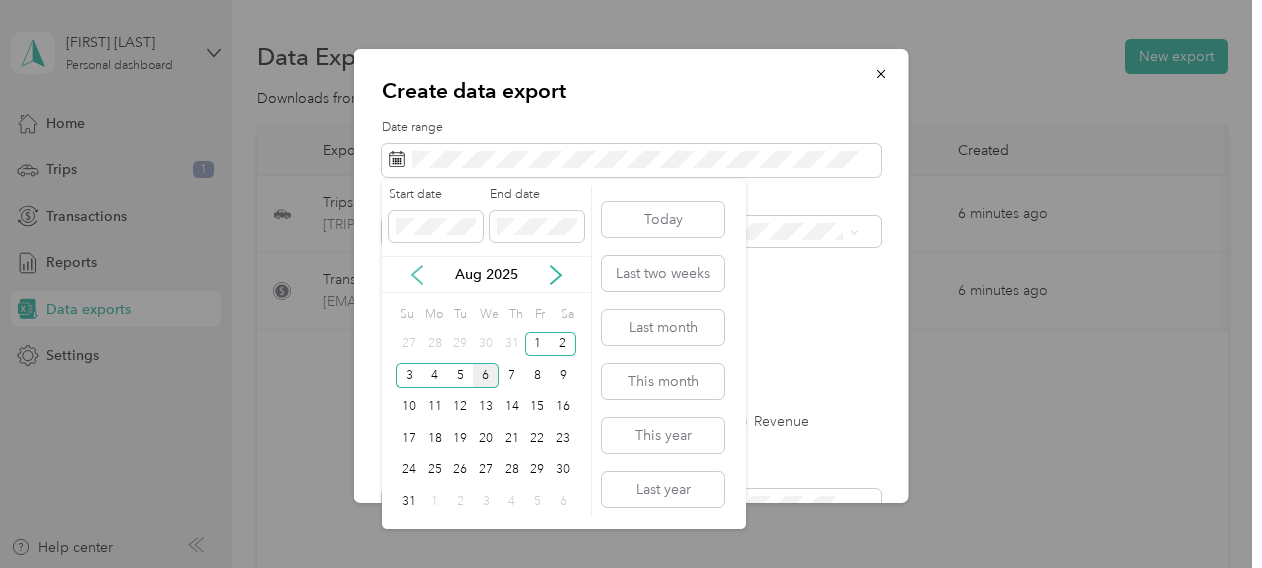 click 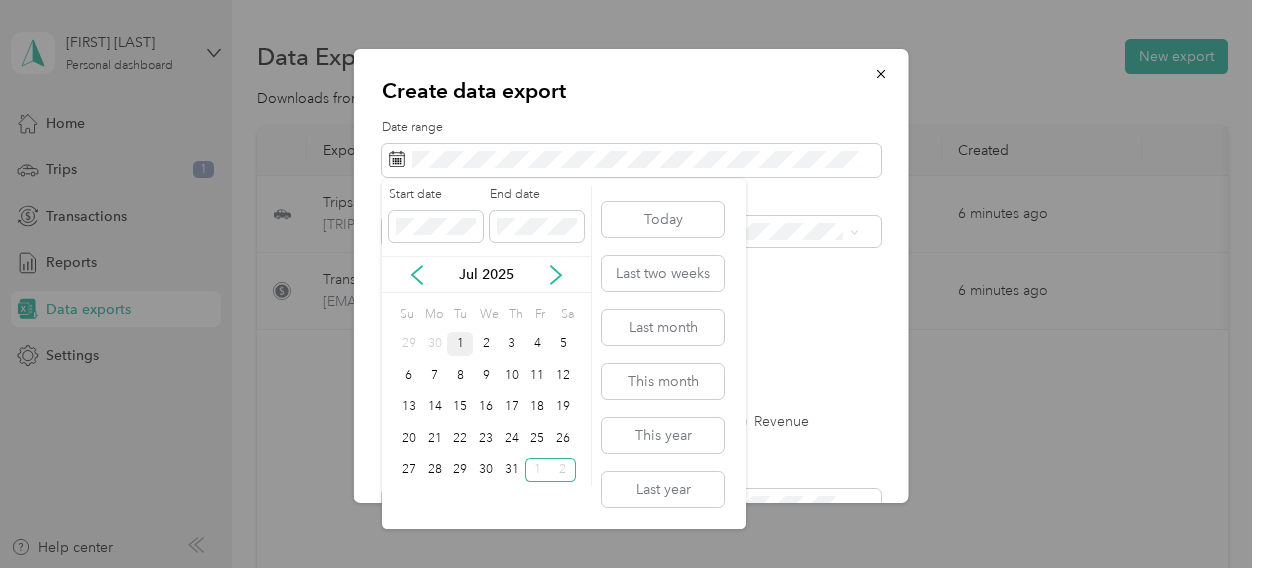 click on "1" at bounding box center [460, 344] 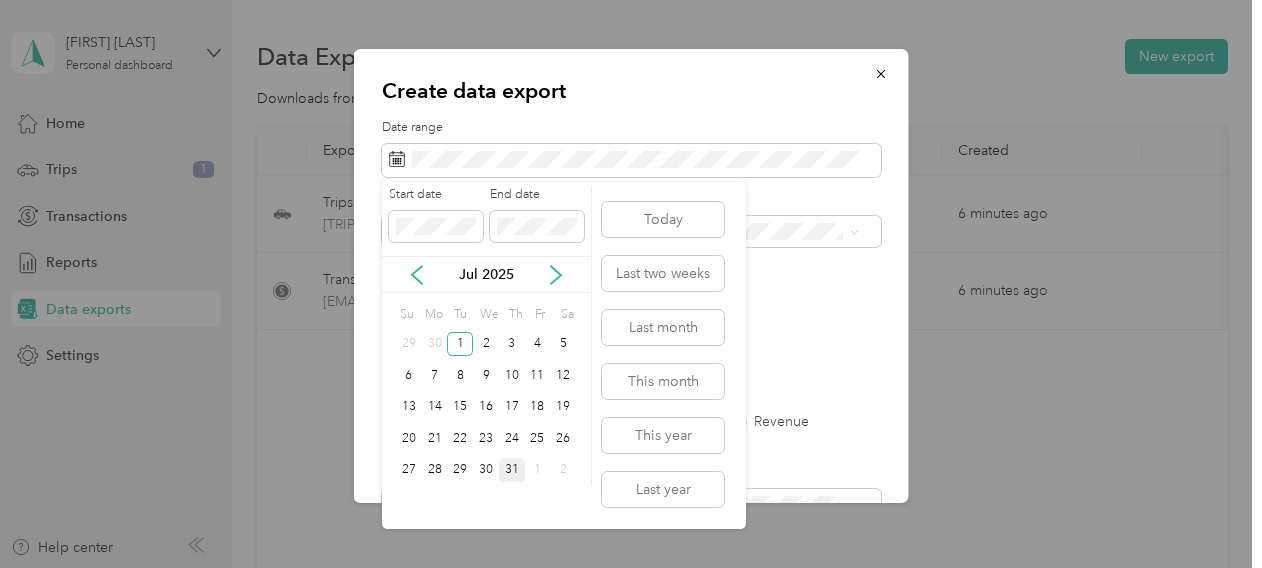 click on "31" at bounding box center [512, 470] 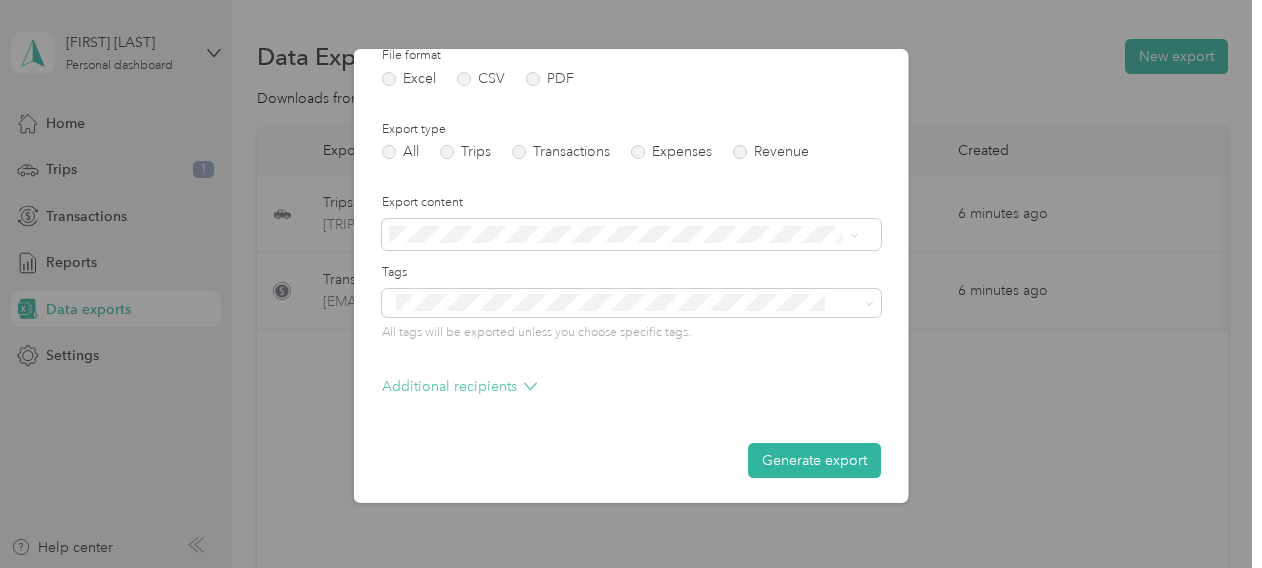 scroll, scrollTop: 272, scrollLeft: 0, axis: vertical 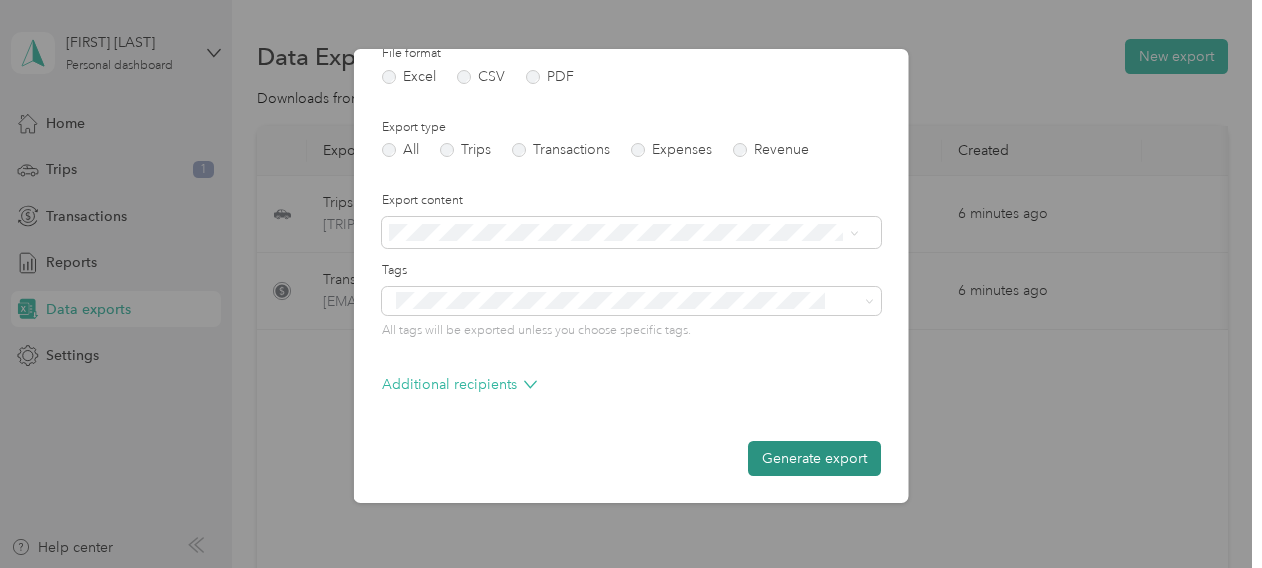 click on "Generate export" at bounding box center [814, 458] 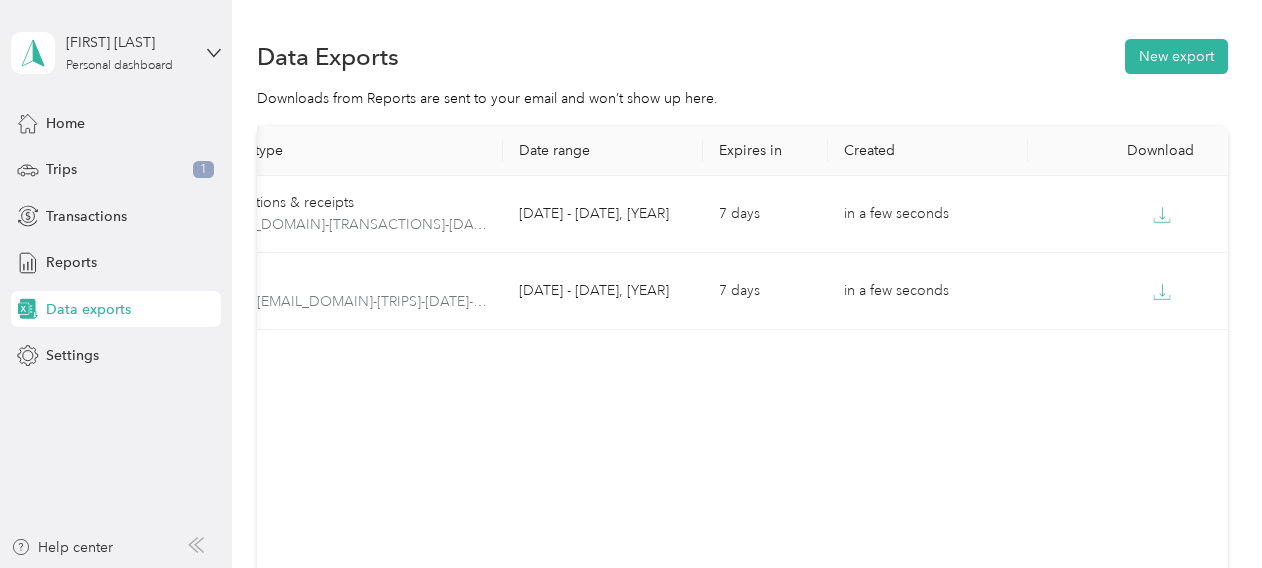 scroll, scrollTop: 0, scrollLeft: 120, axis: horizontal 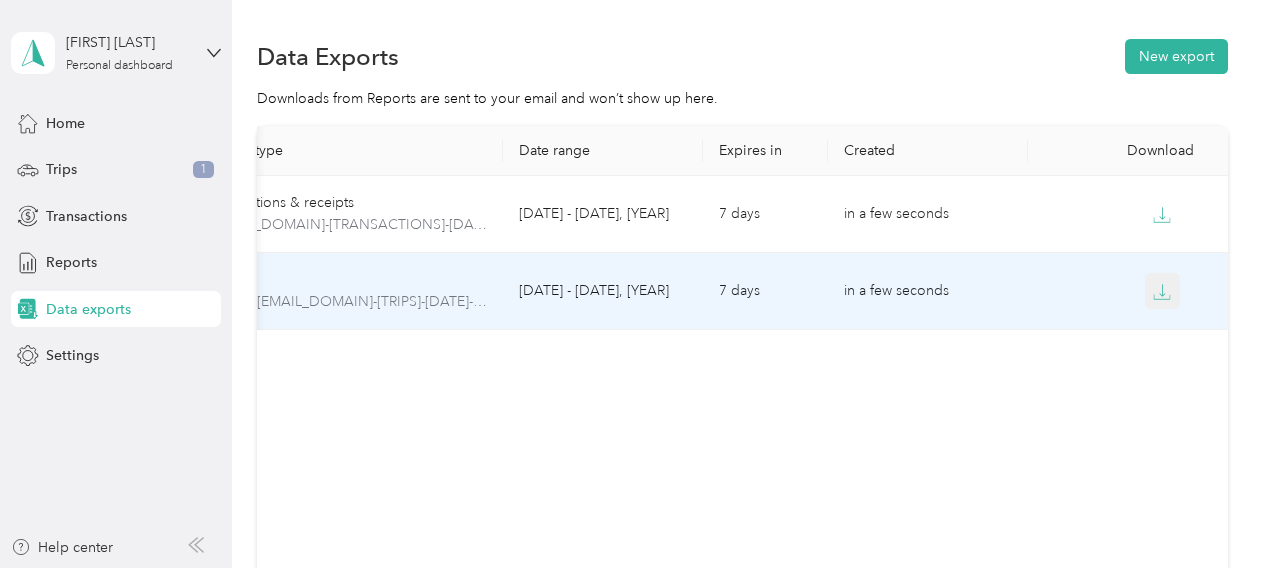 click 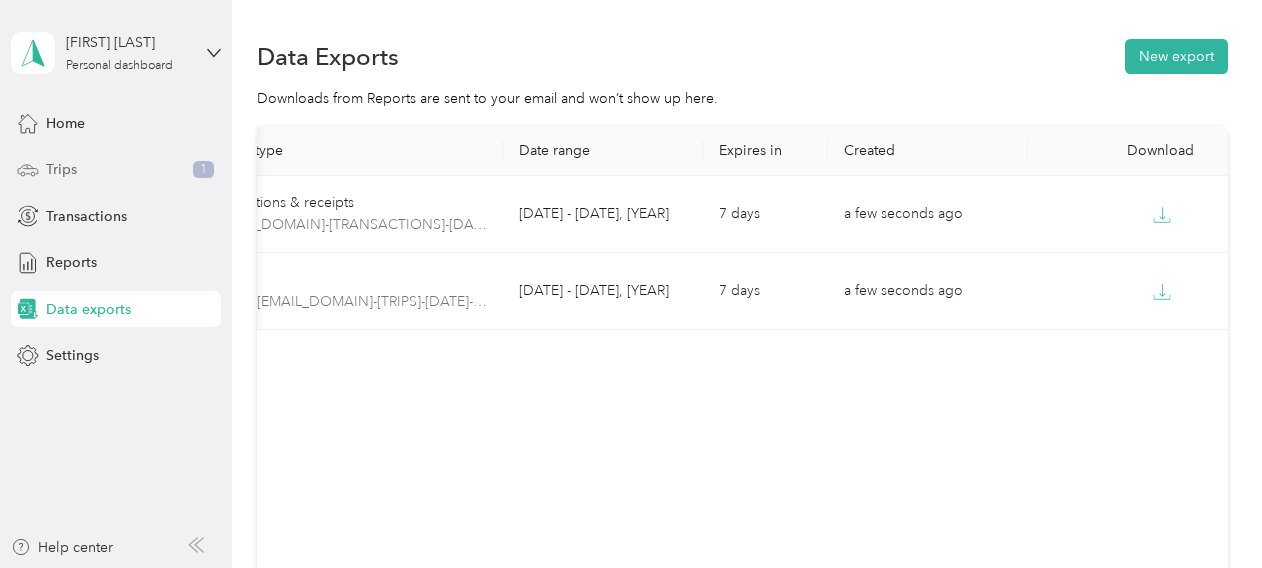 drag, startPoint x: 58, startPoint y: 173, endPoint x: 119, endPoint y: 164, distance: 61.66036 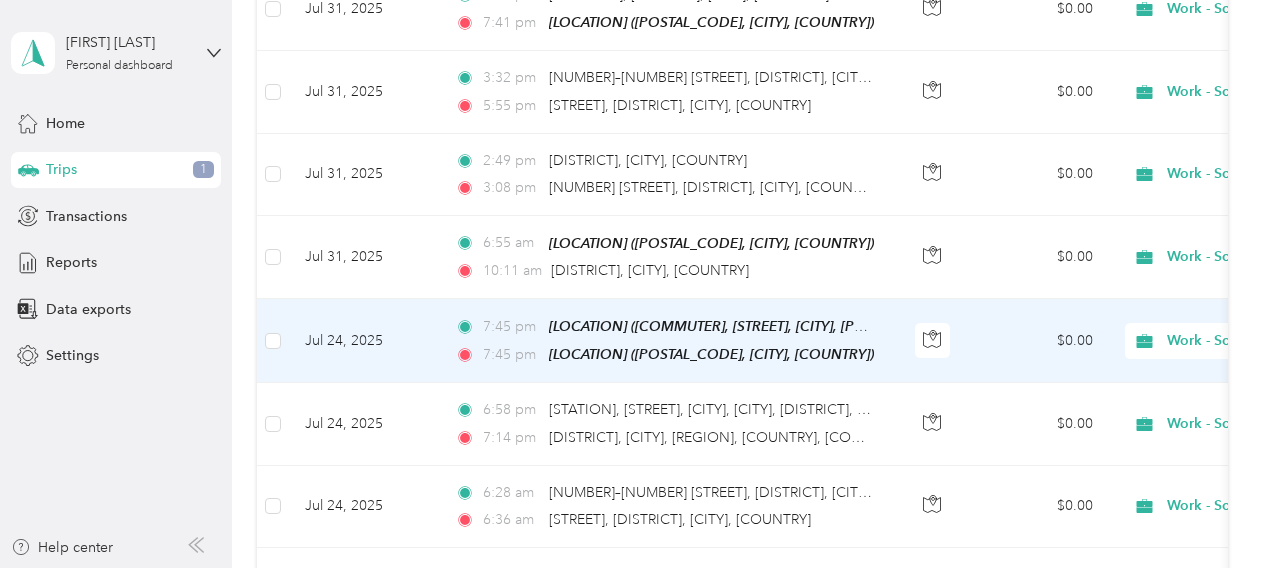 scroll, scrollTop: 400, scrollLeft: 0, axis: vertical 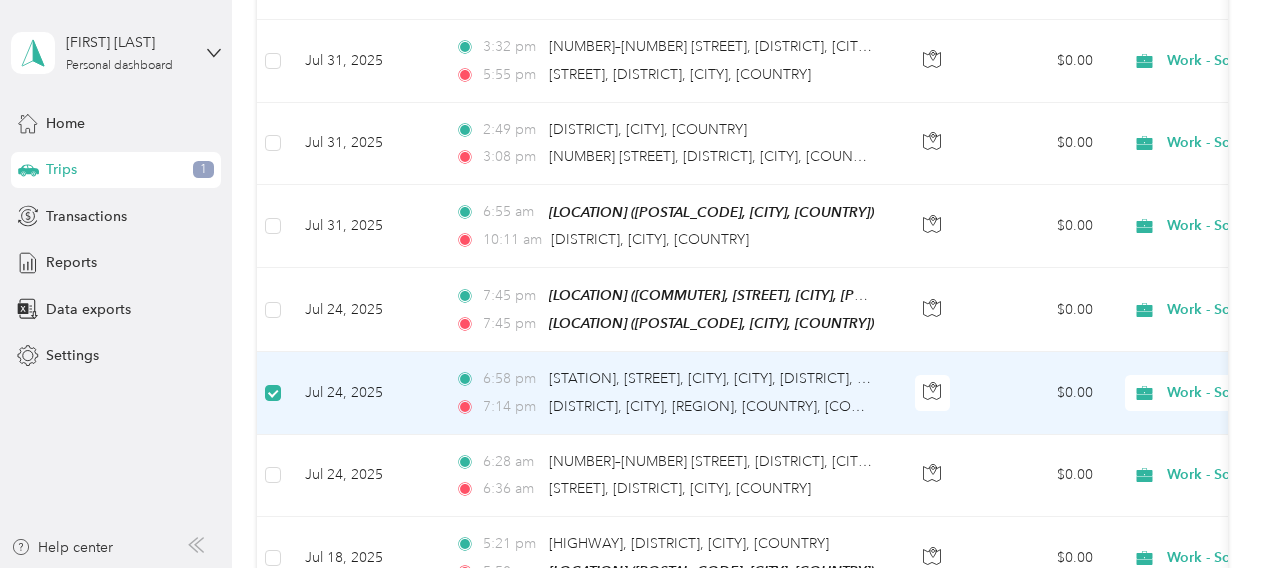 click on "Work - Scope other" at bounding box center (1258, 393) 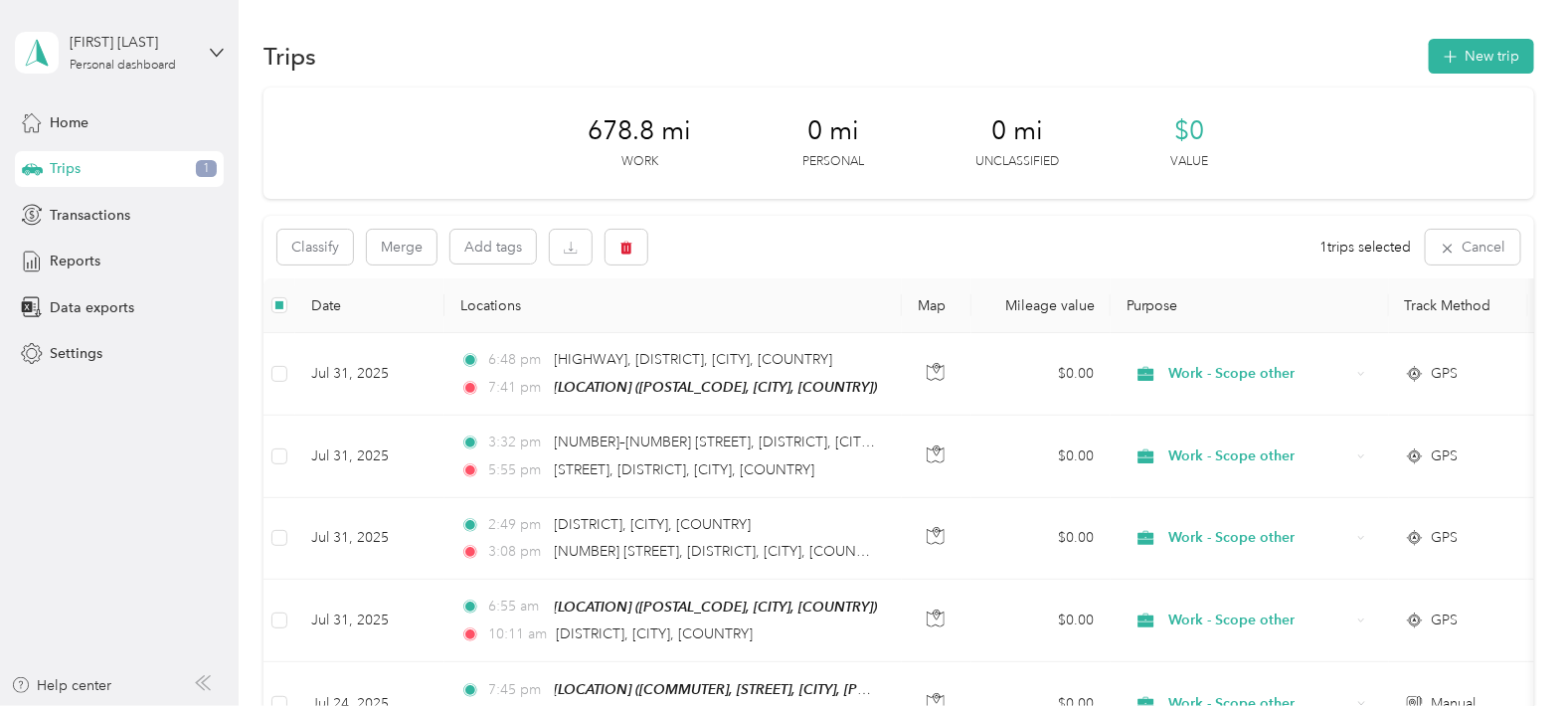 scroll, scrollTop: 0, scrollLeft: 0, axis: both 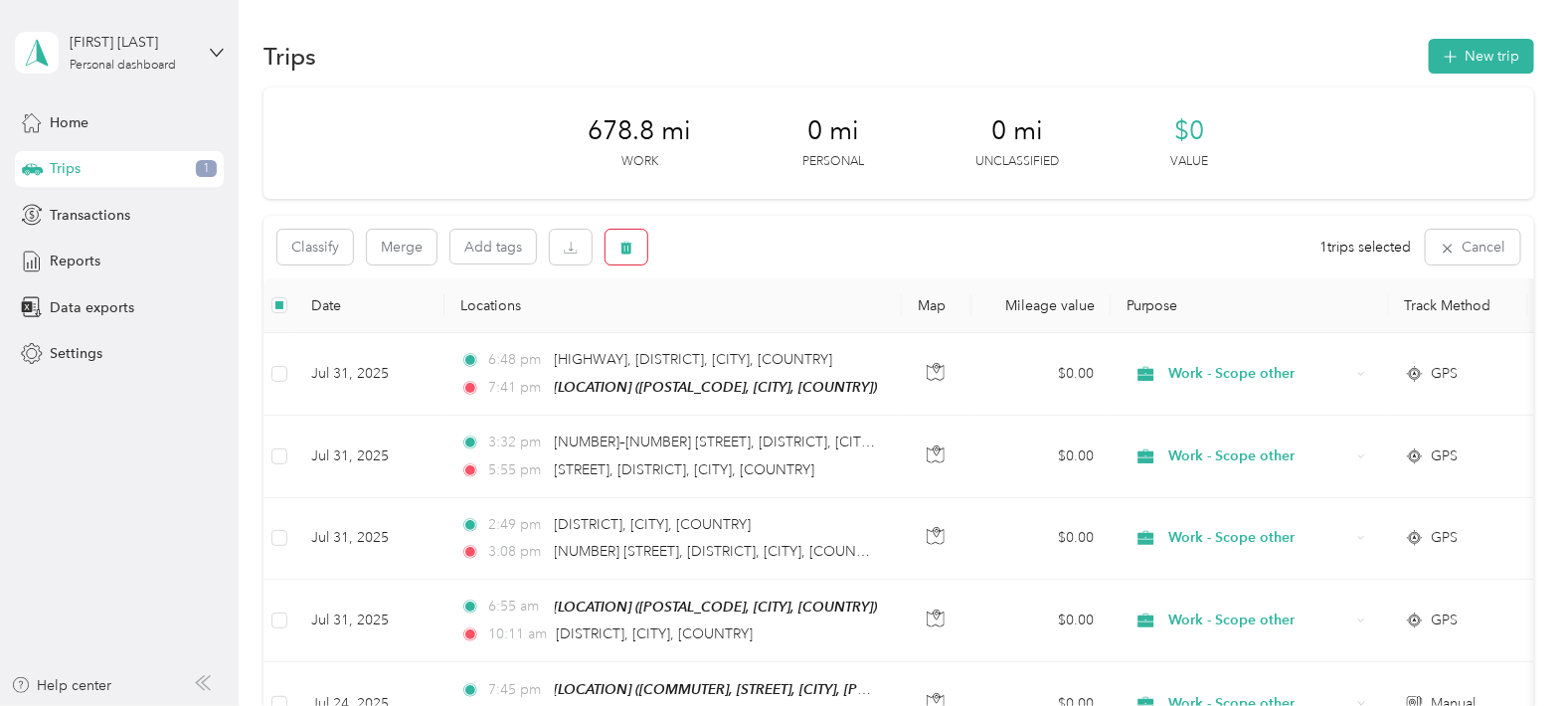 click on "Click to name as a Favorite Place" at bounding box center [716, 741] 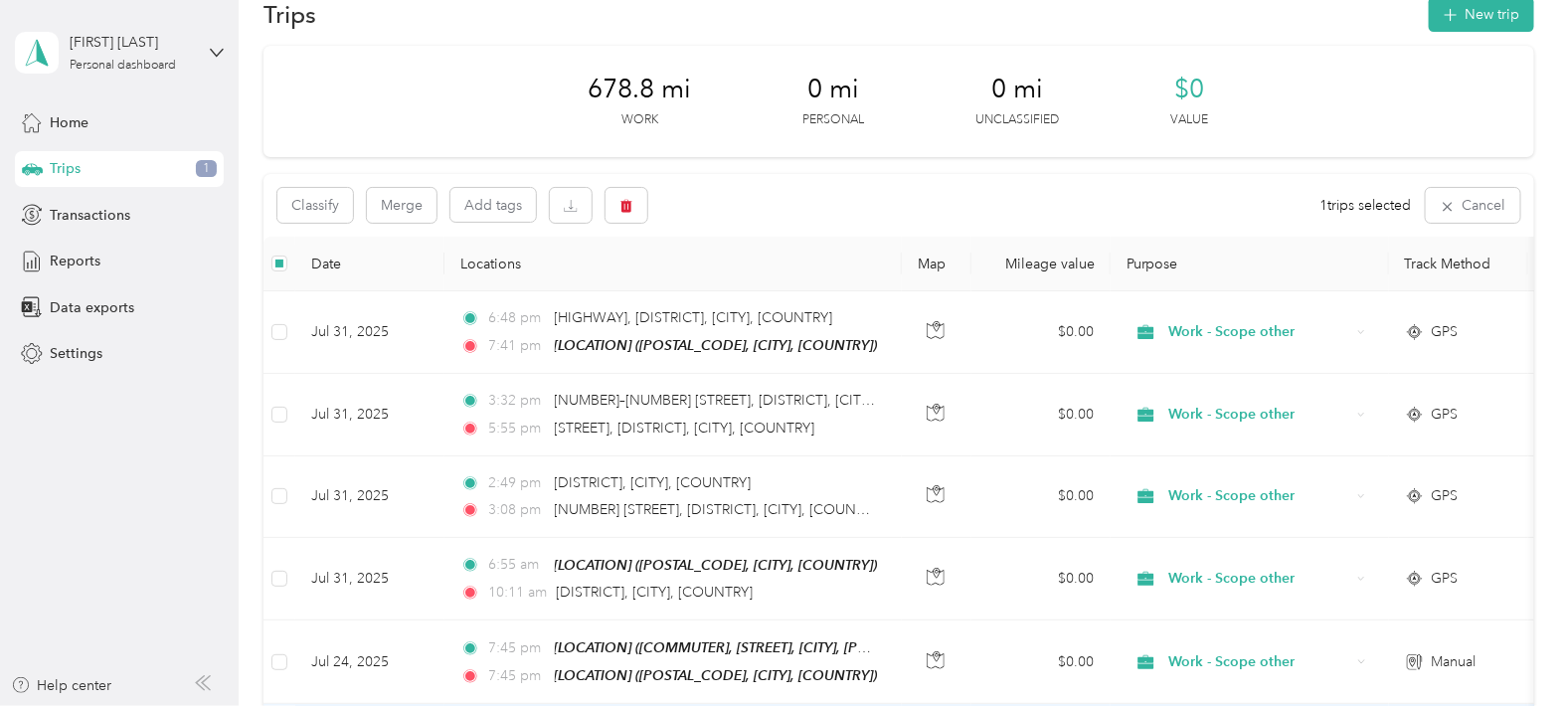 scroll, scrollTop: 0, scrollLeft: 0, axis: both 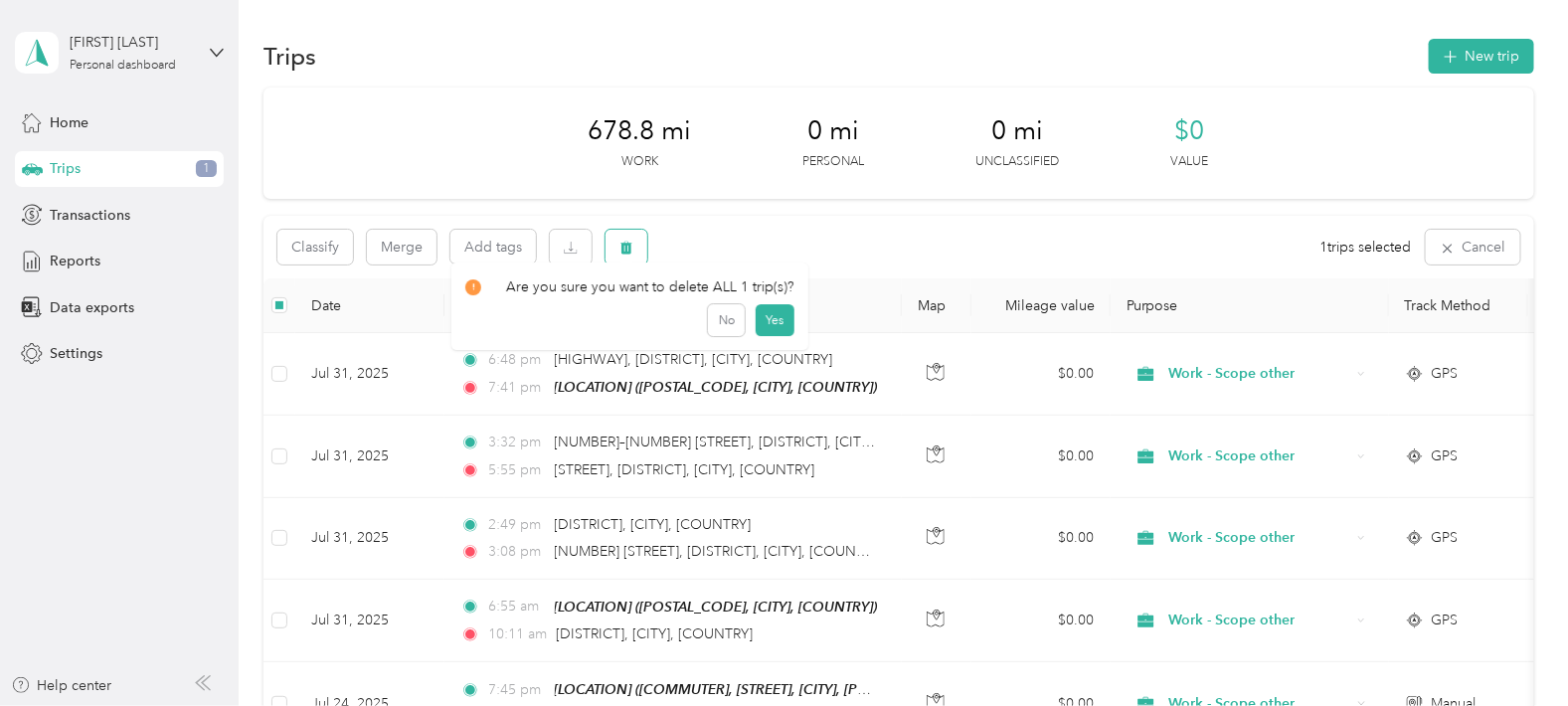 click 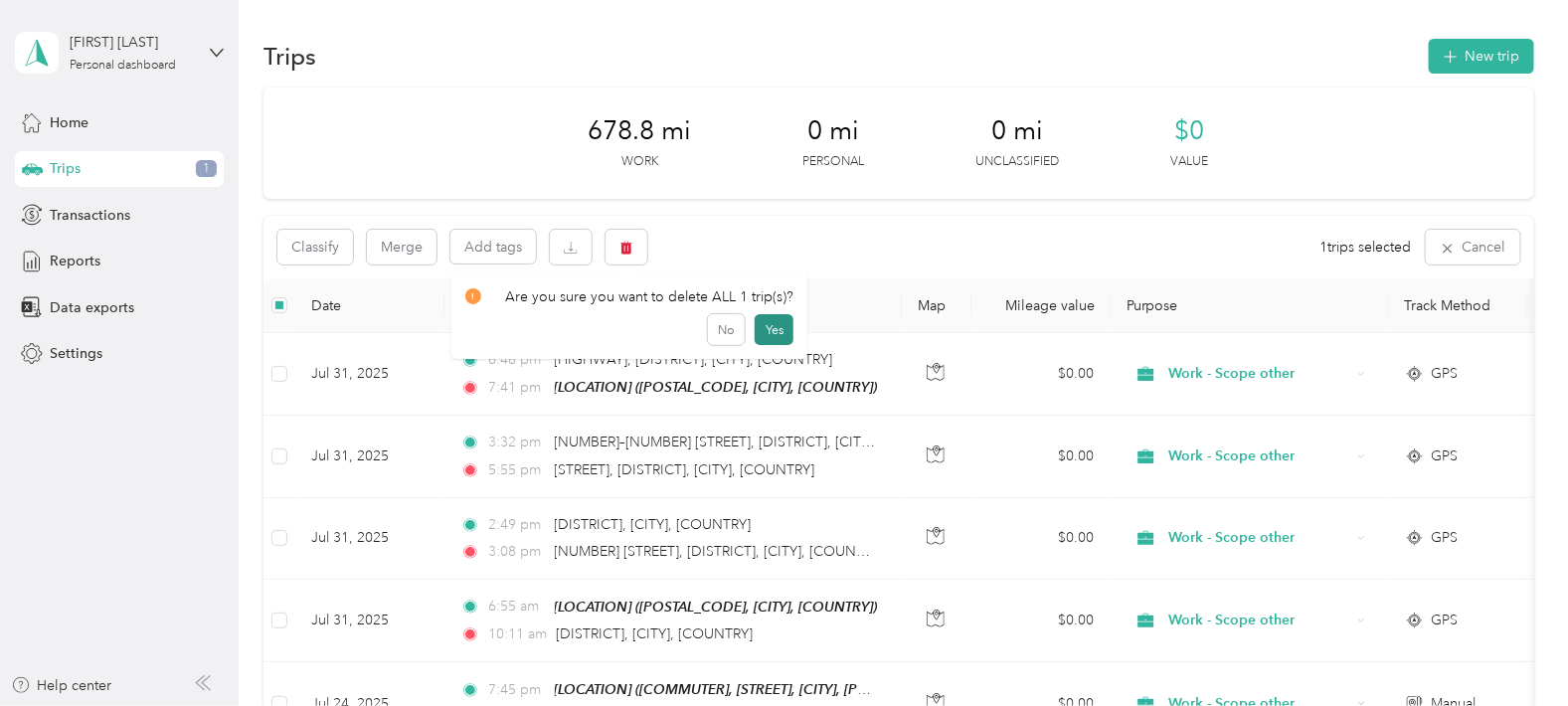 click on "Yes" at bounding box center [774, 330] 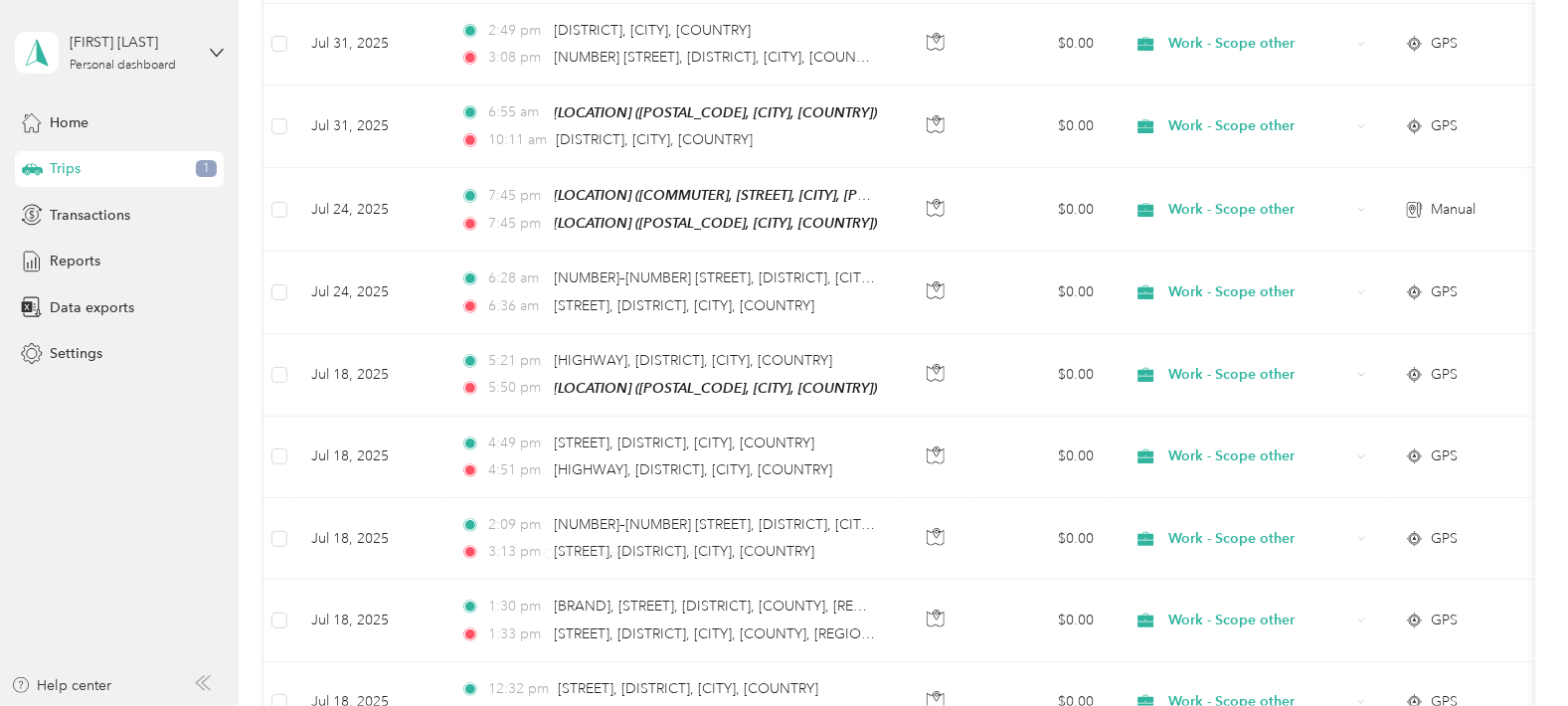 scroll, scrollTop: 0, scrollLeft: 0, axis: both 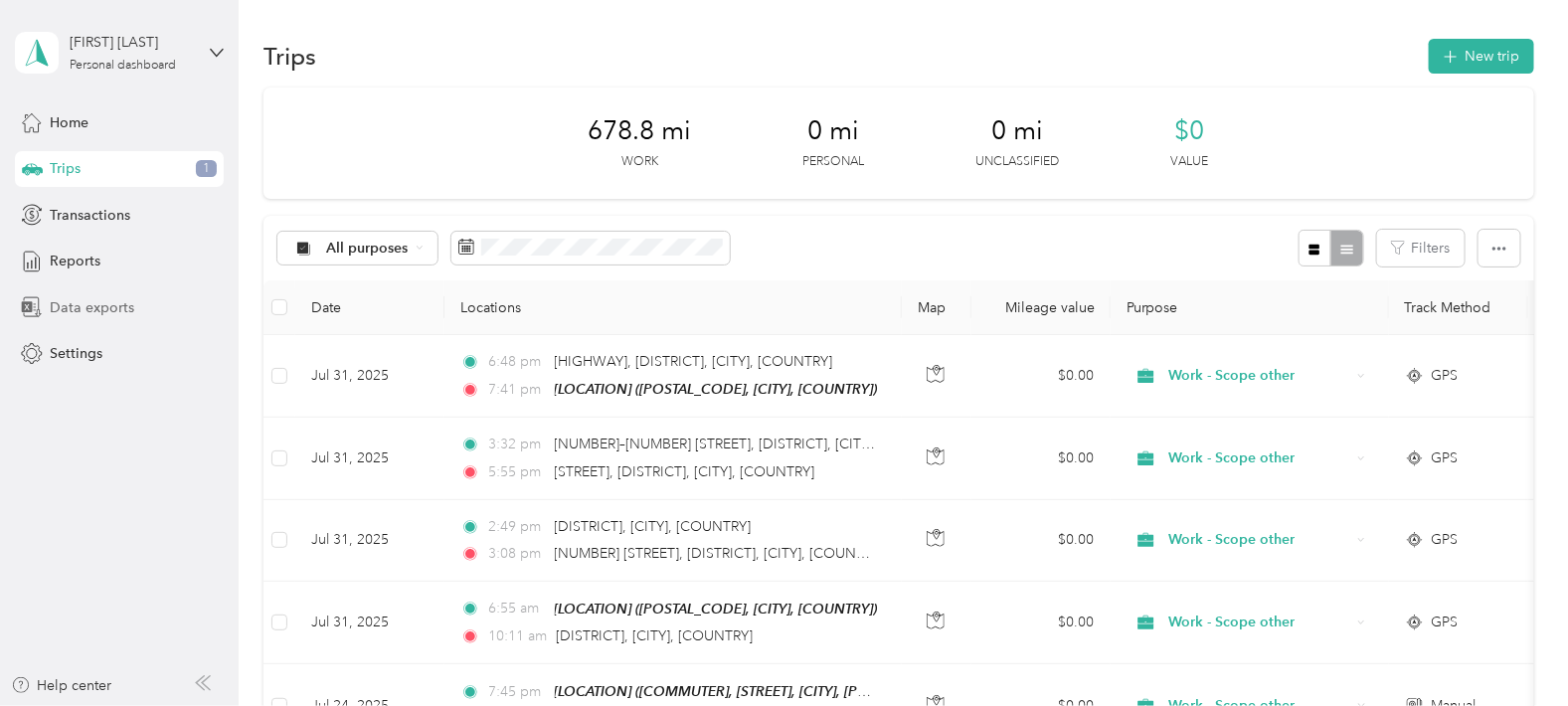 click on "Data exports" at bounding box center (91, 307) 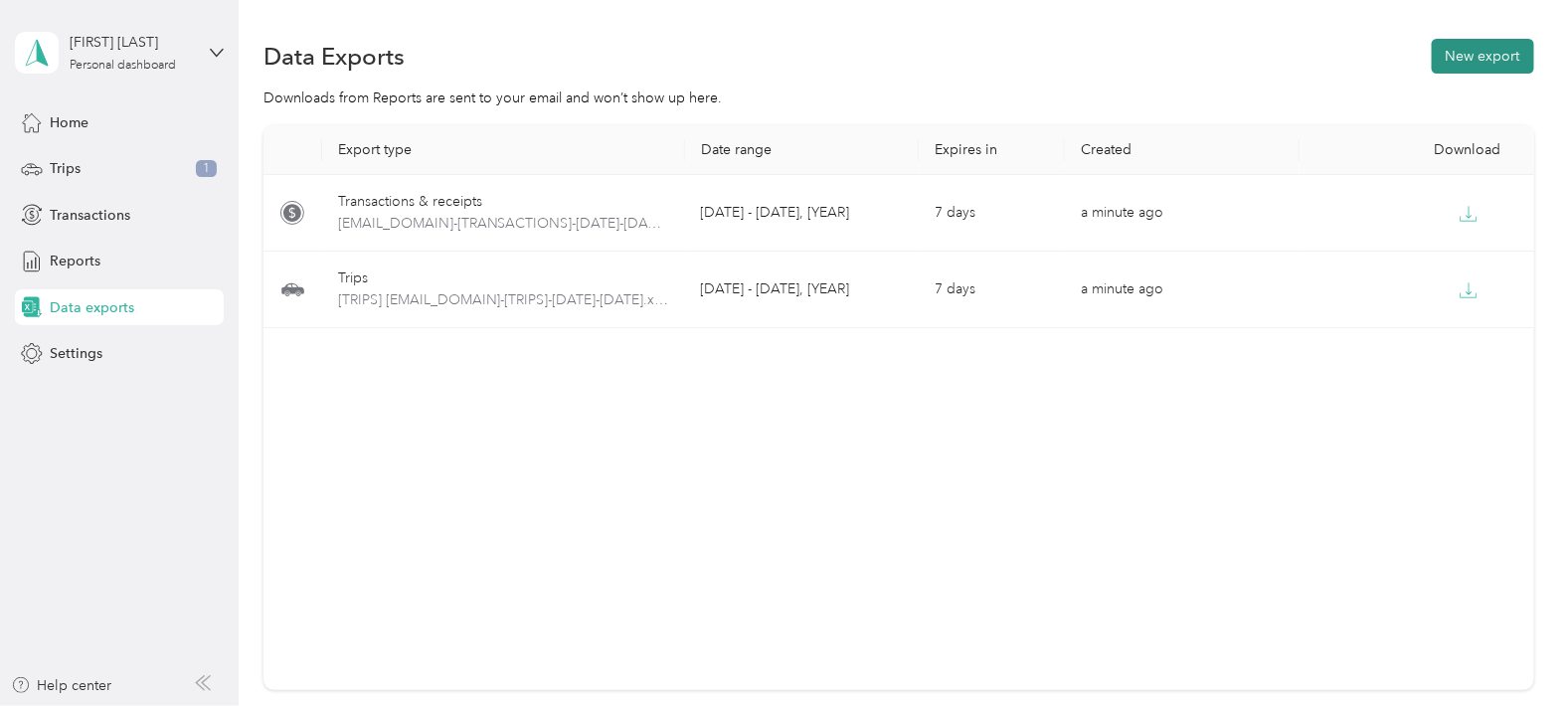 click on "New export" at bounding box center (1482, 56) 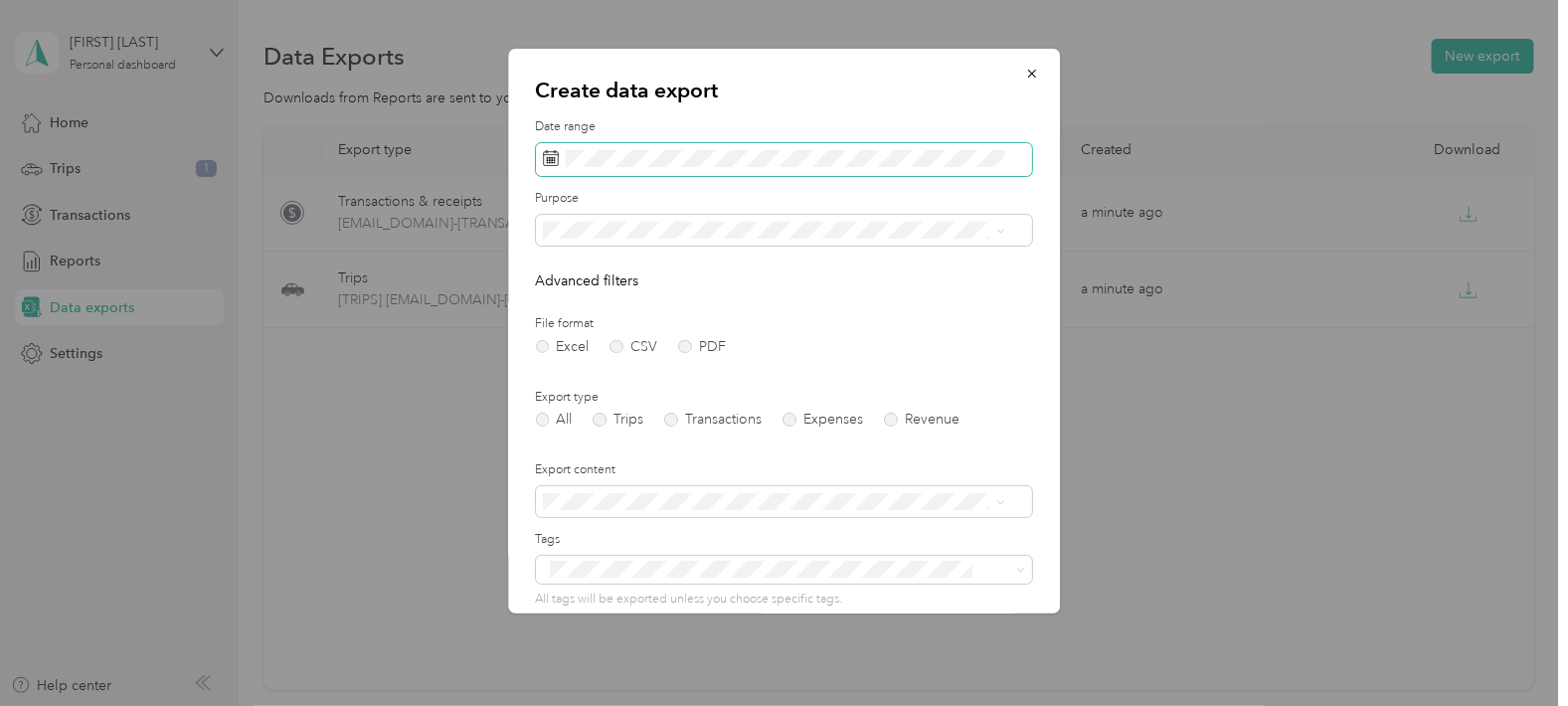 click at bounding box center (784, 160) 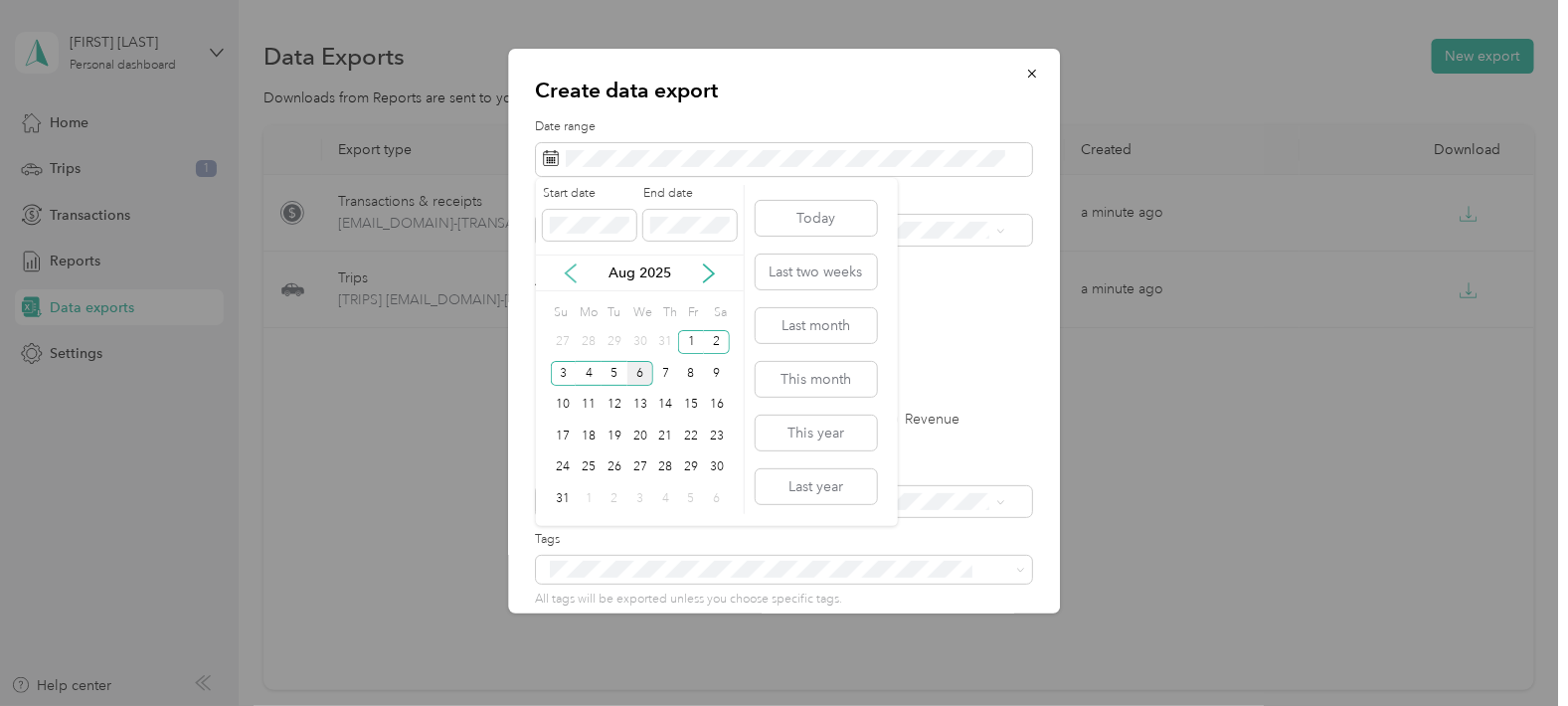 click 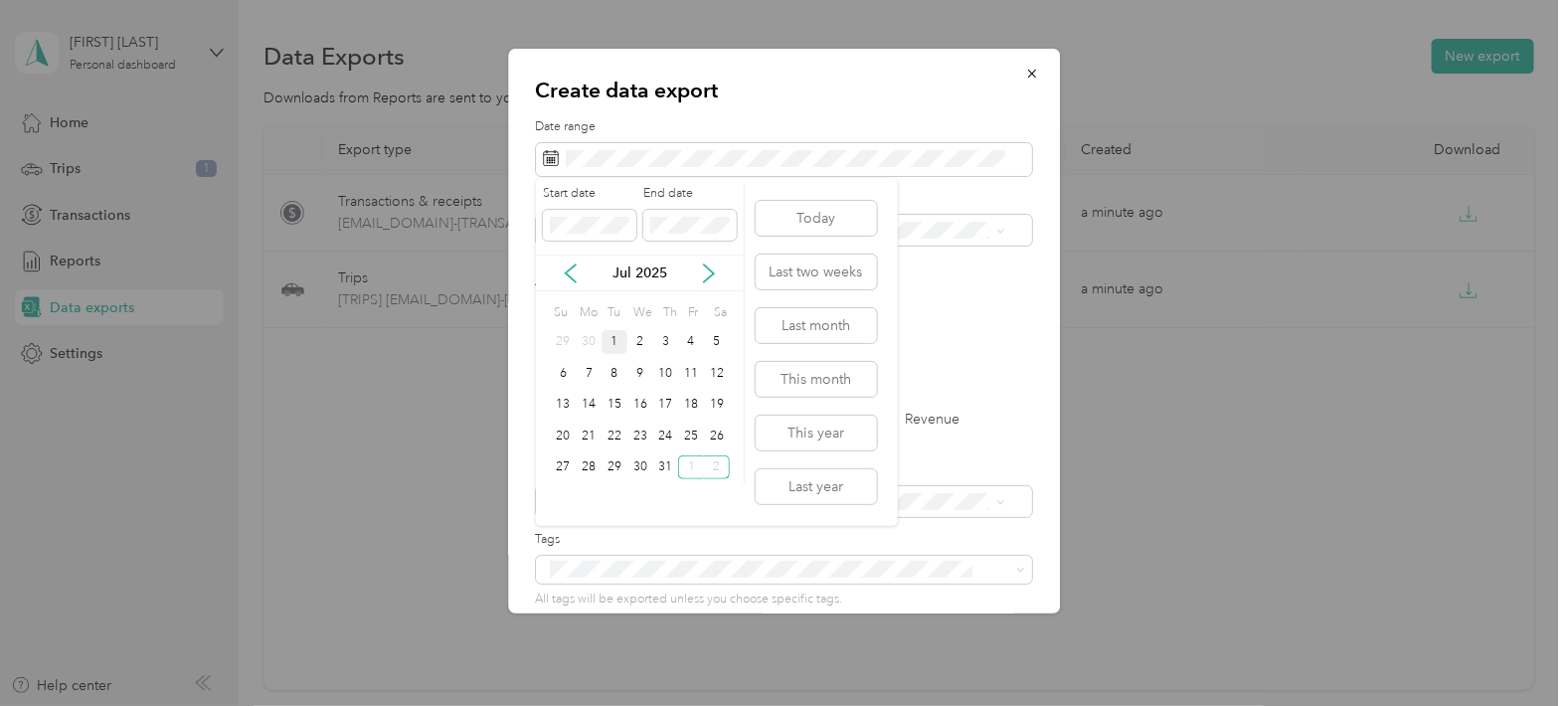 click on "1" at bounding box center [614, 342] 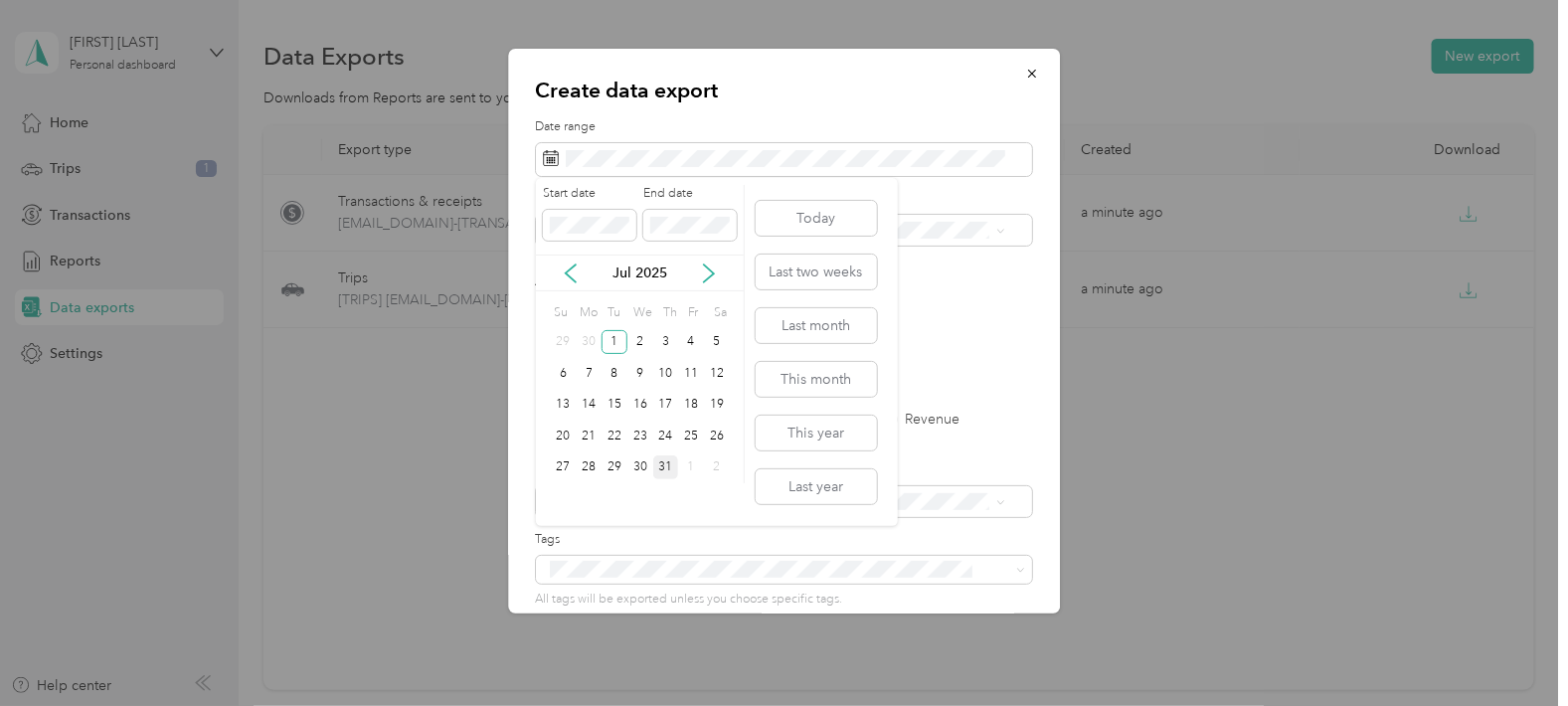 click on "31" at bounding box center [666, 467] 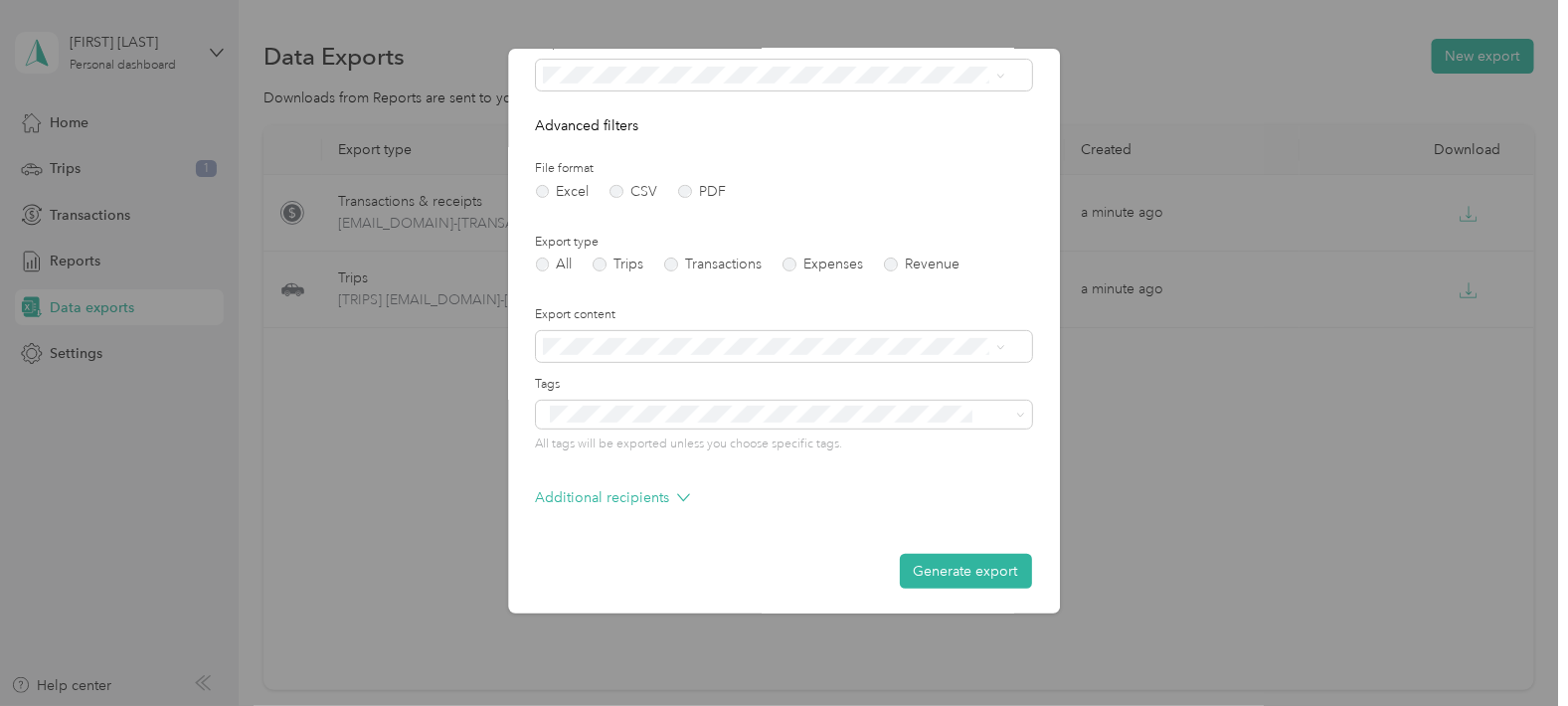 scroll, scrollTop: 157, scrollLeft: 0, axis: vertical 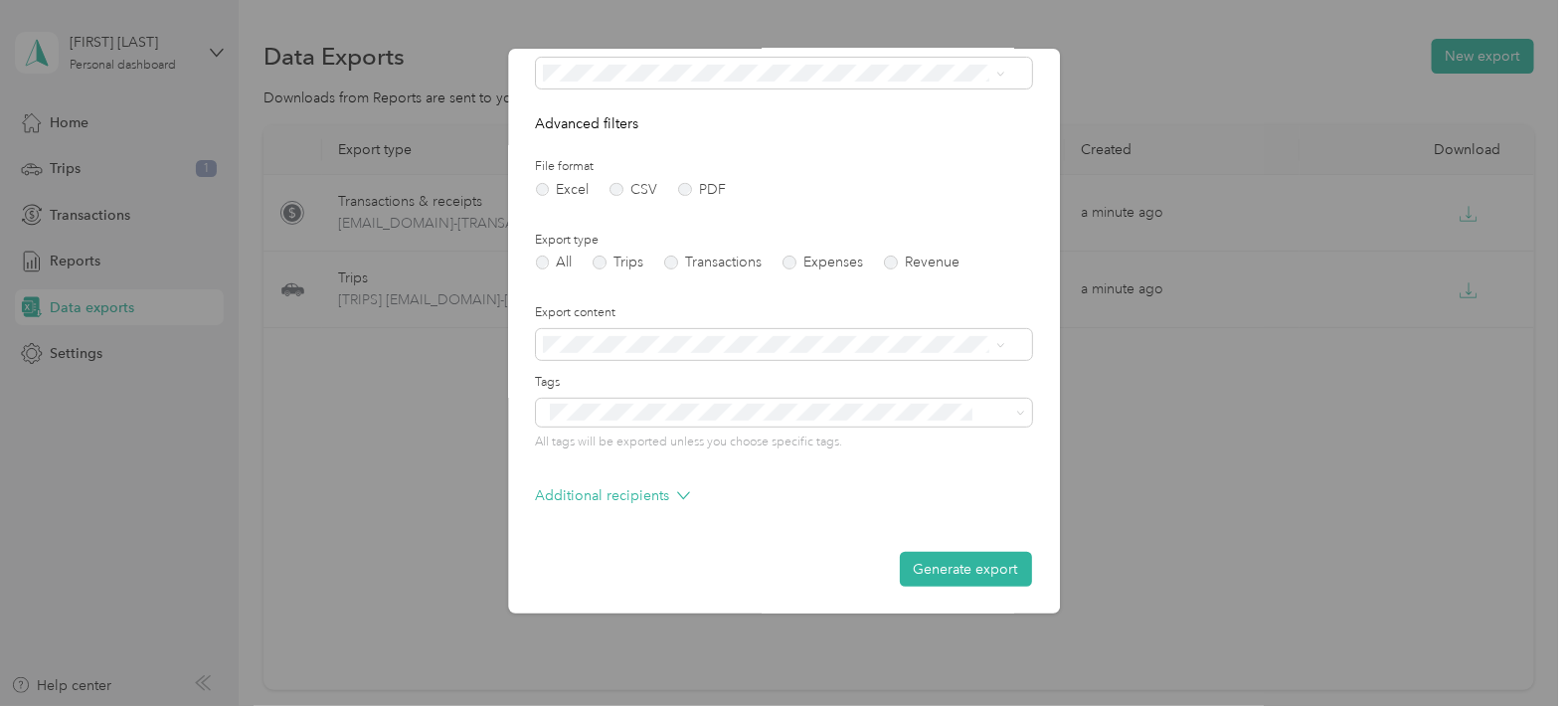 click on "Generate export" at bounding box center [965, 569] 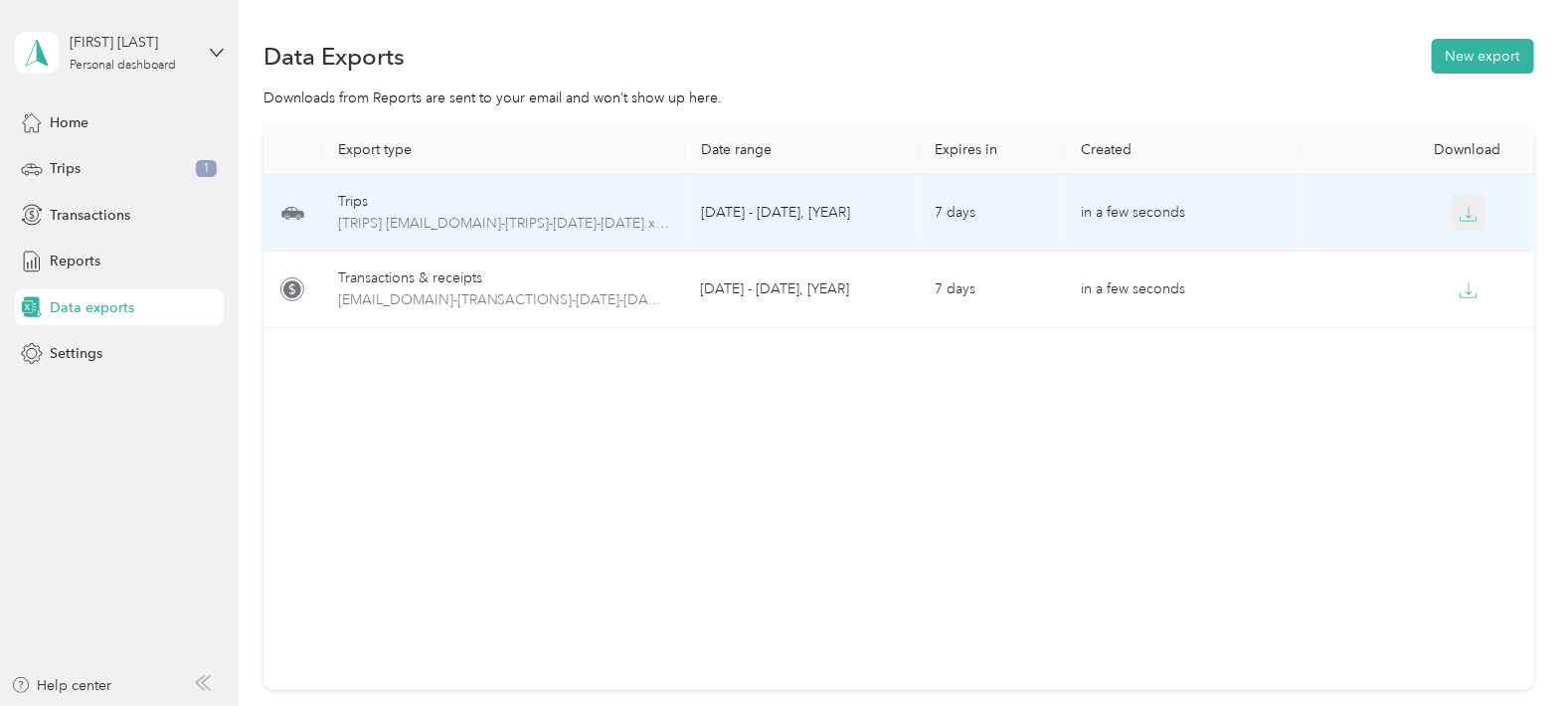 click 